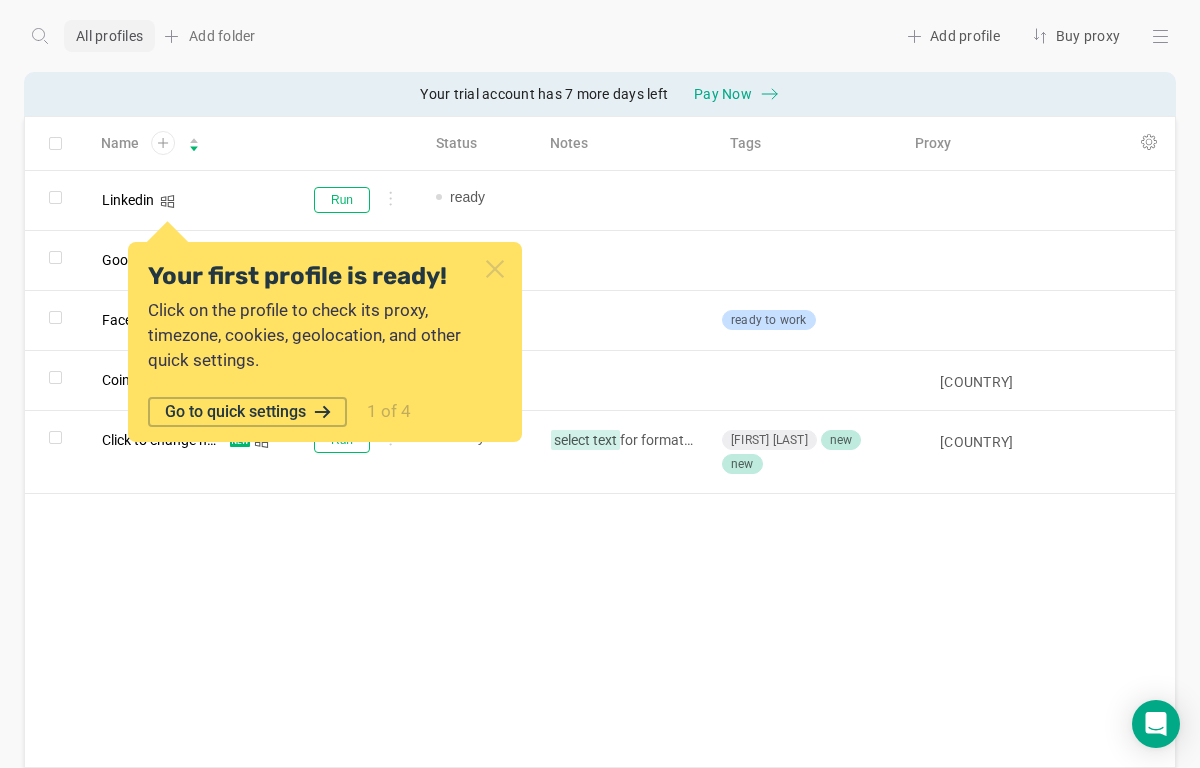 scroll, scrollTop: 0, scrollLeft: 0, axis: both 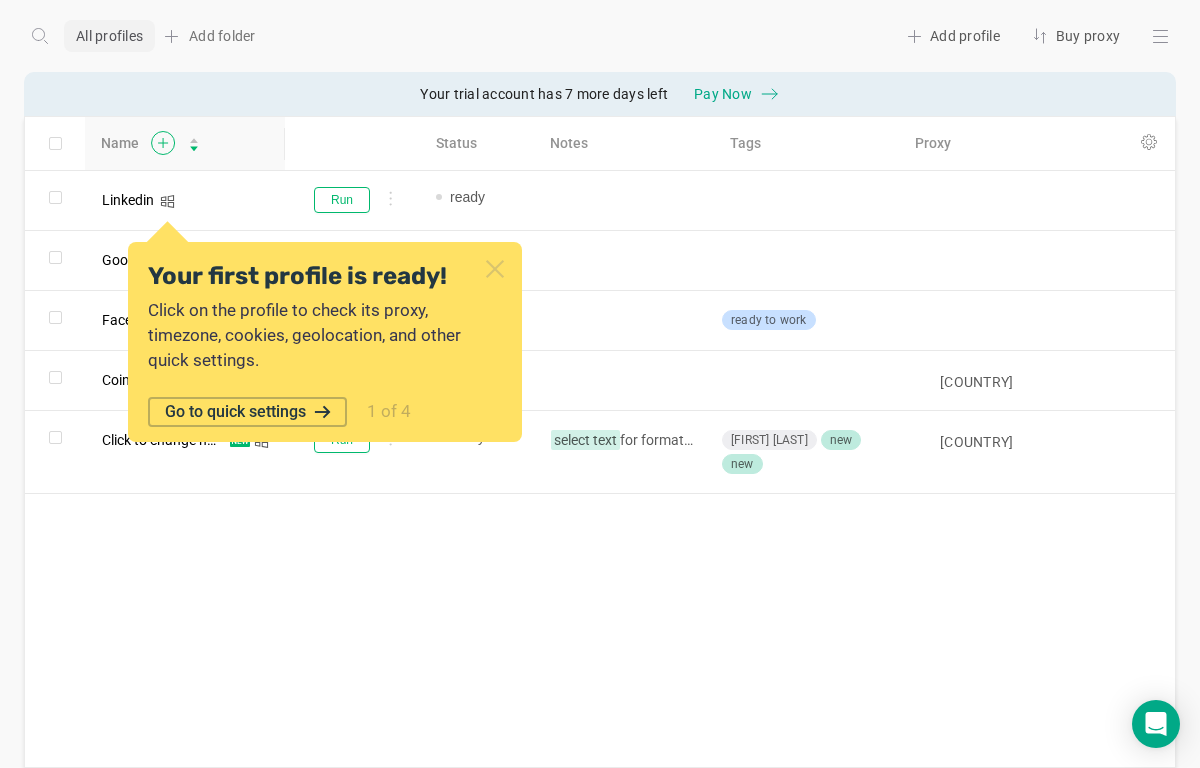 click 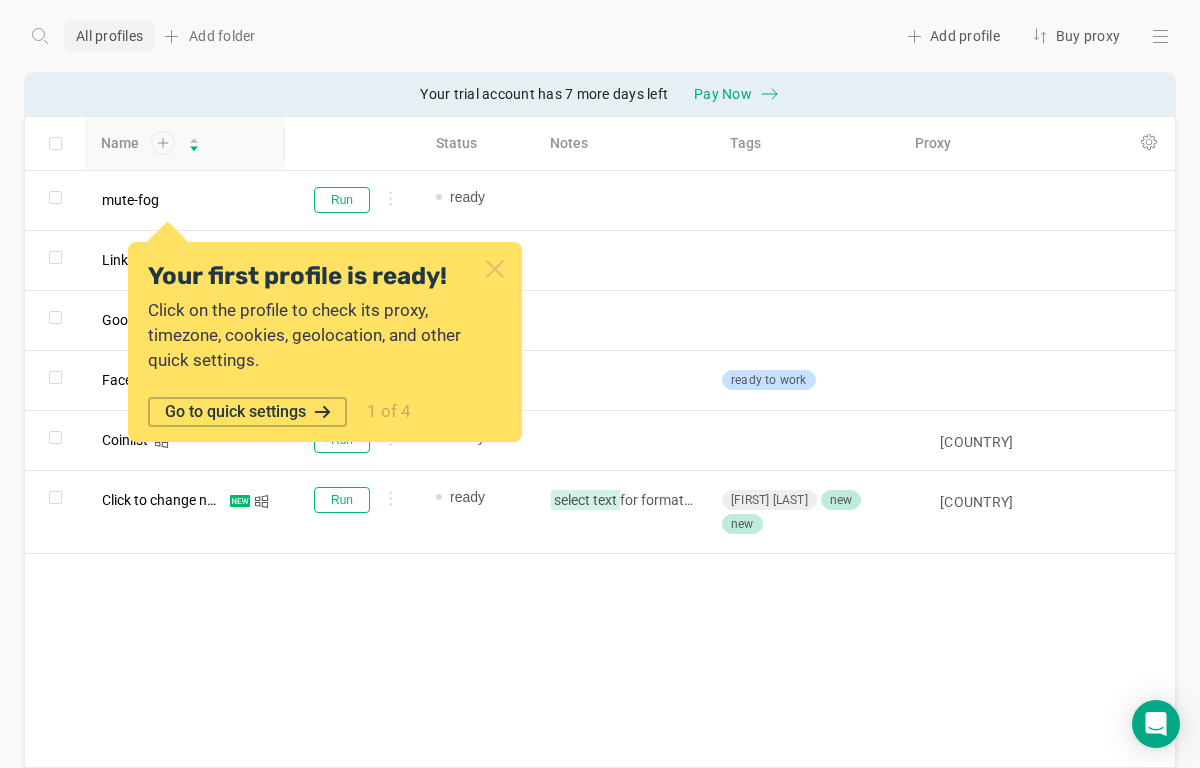 click 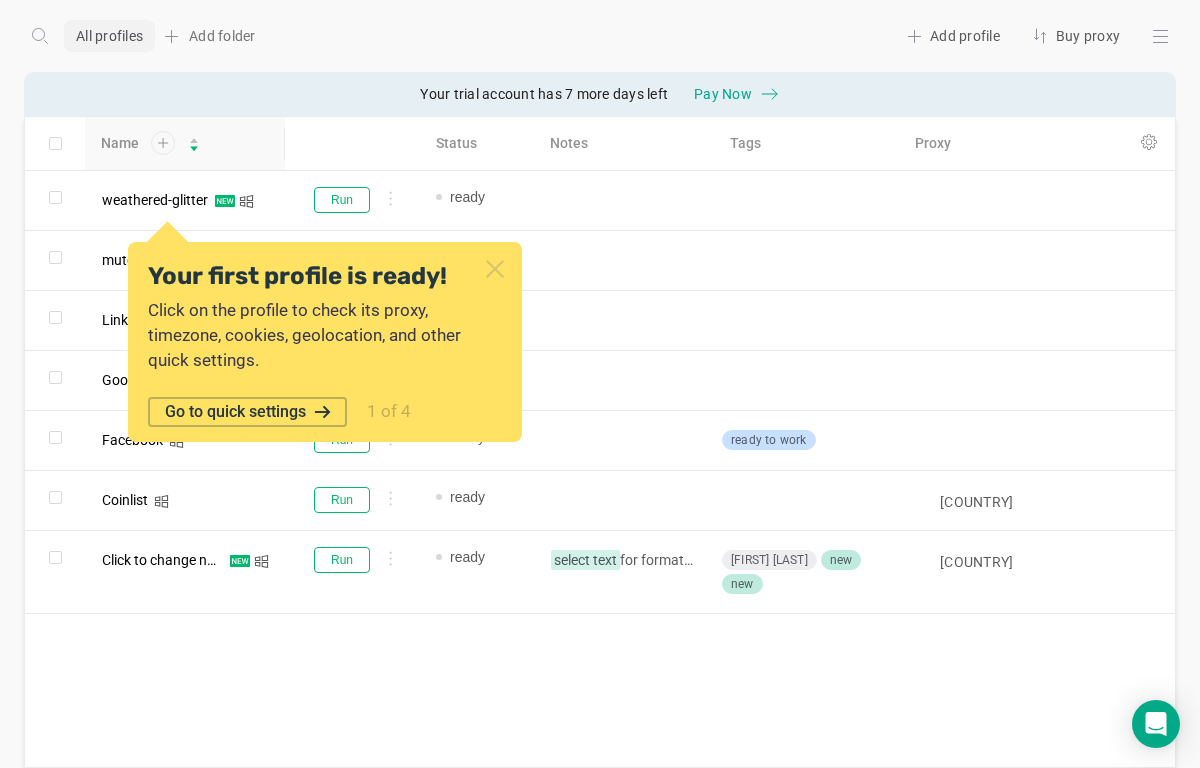 click 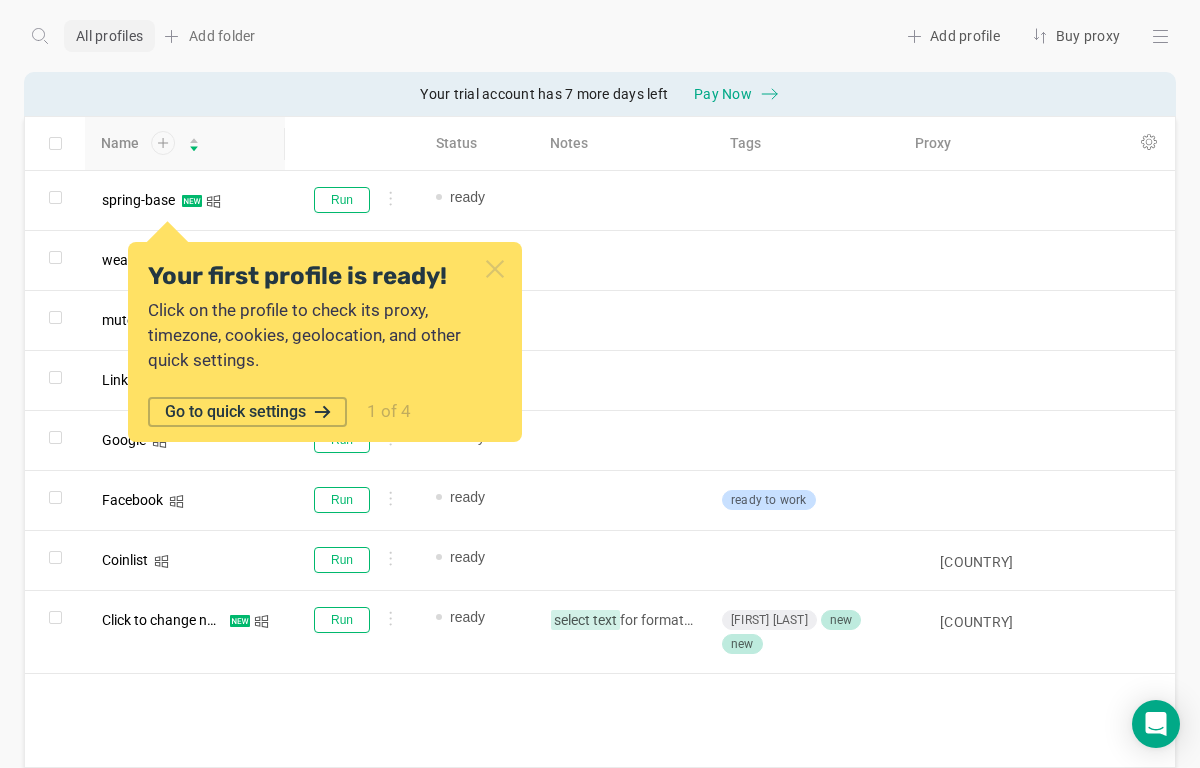 click 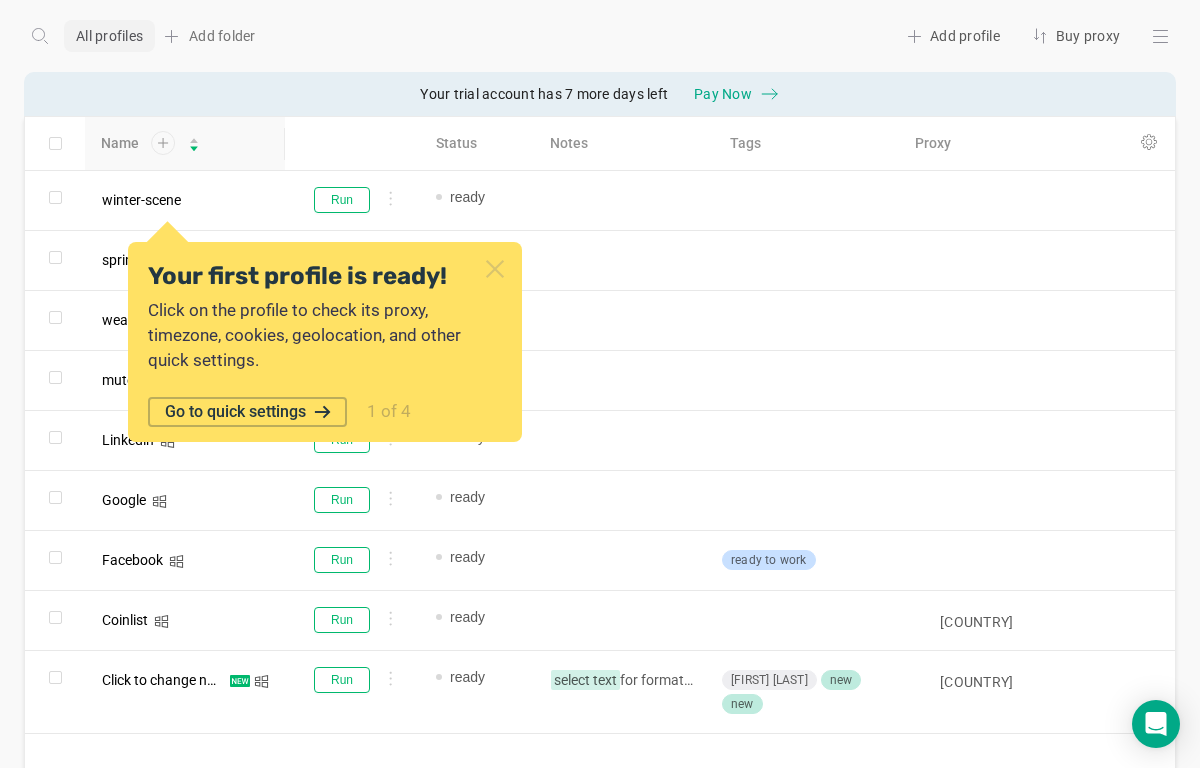 click 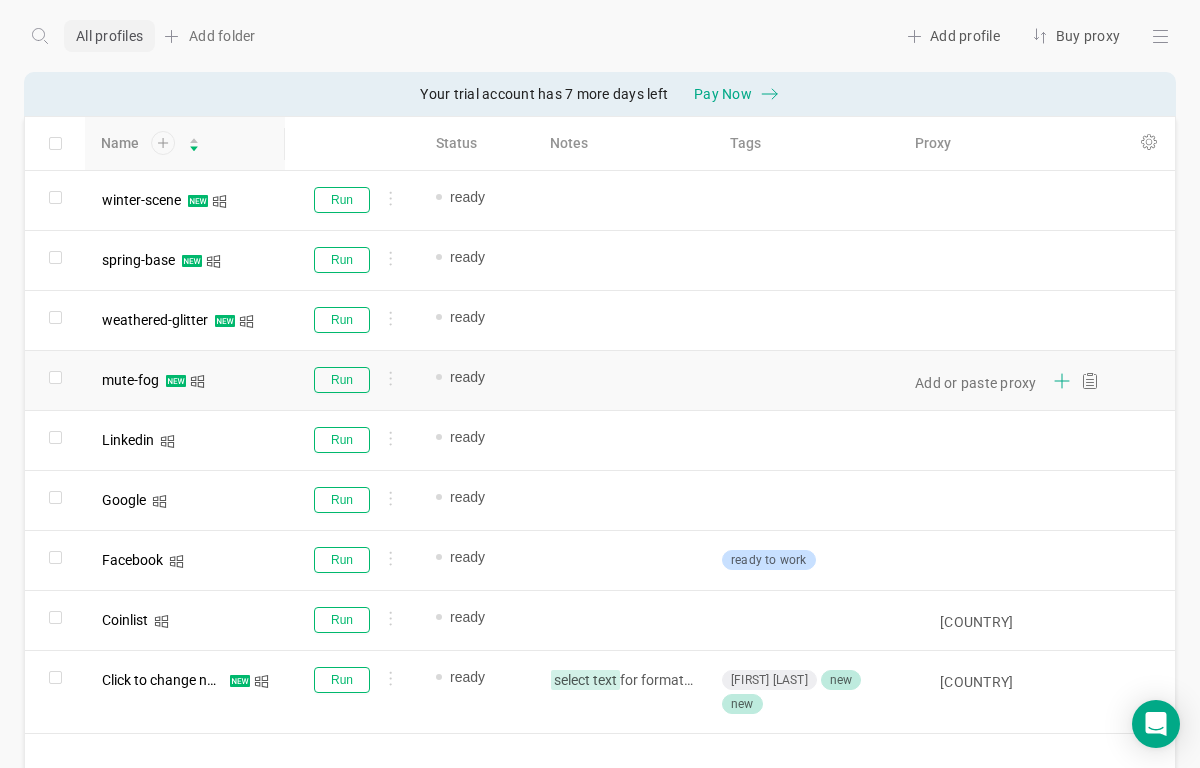 click 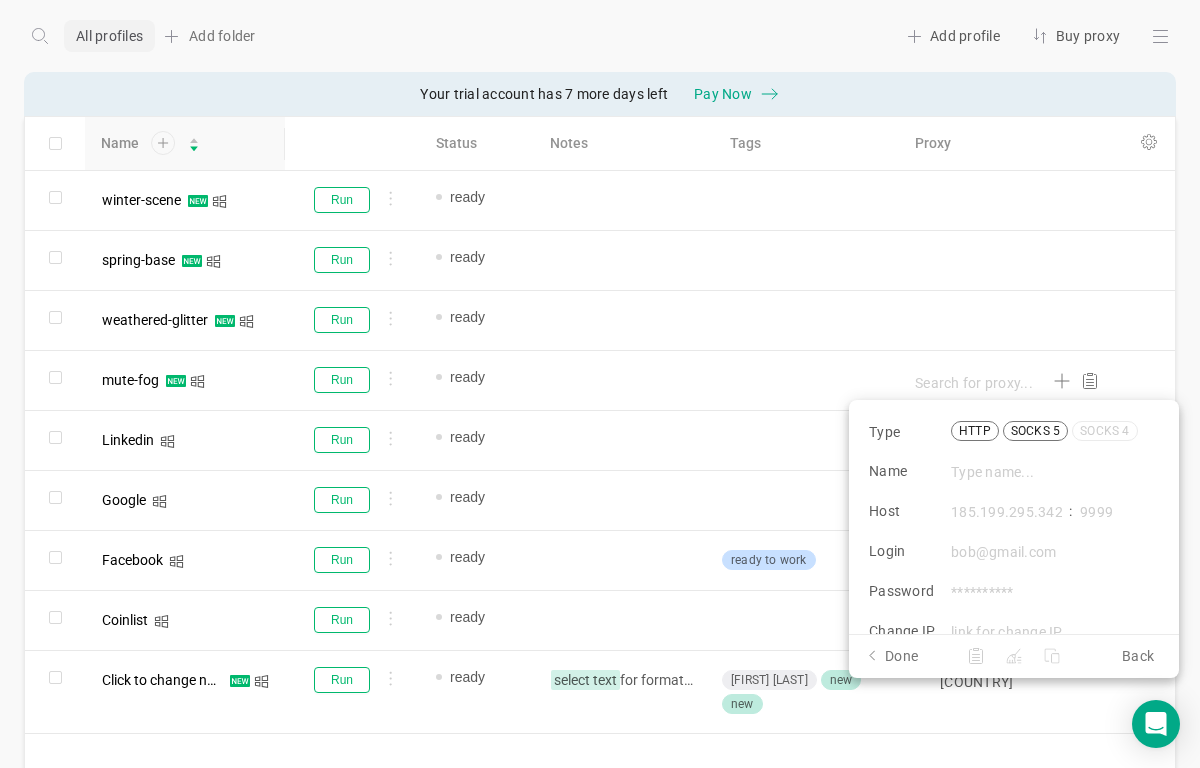 click on "socks 5" at bounding box center (1035, 431) 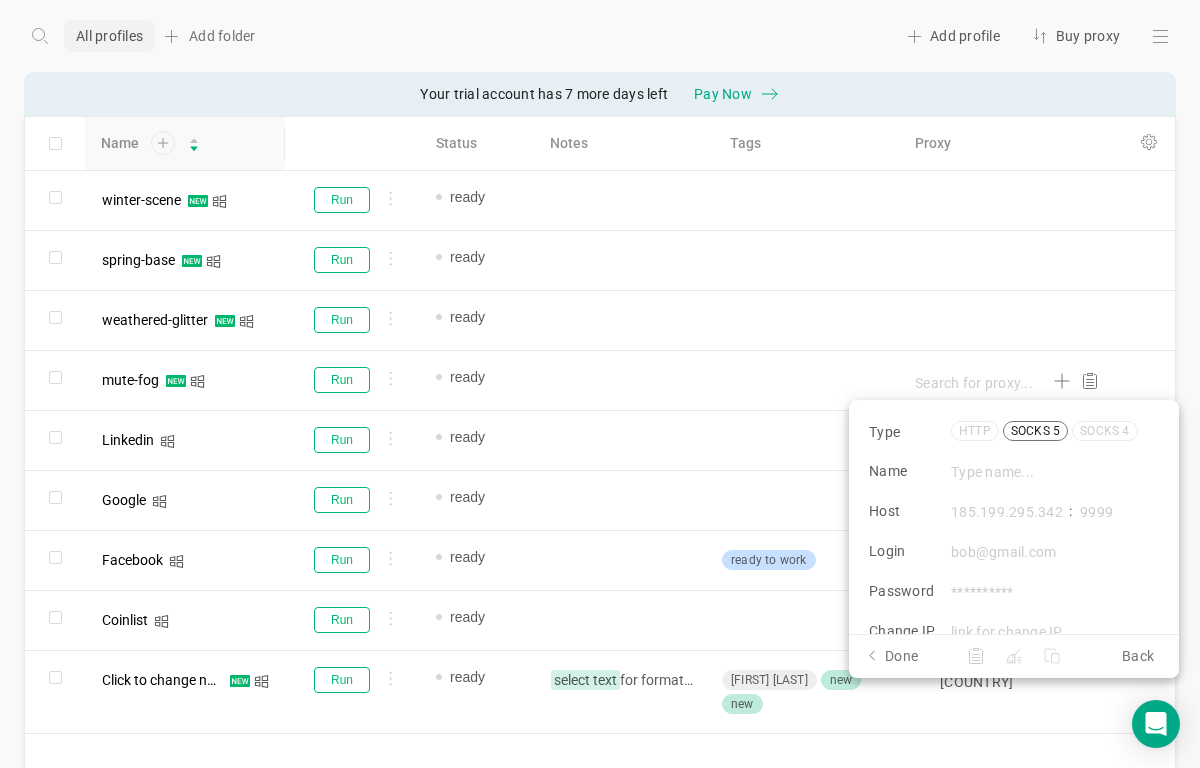 click at bounding box center (1006, 511) 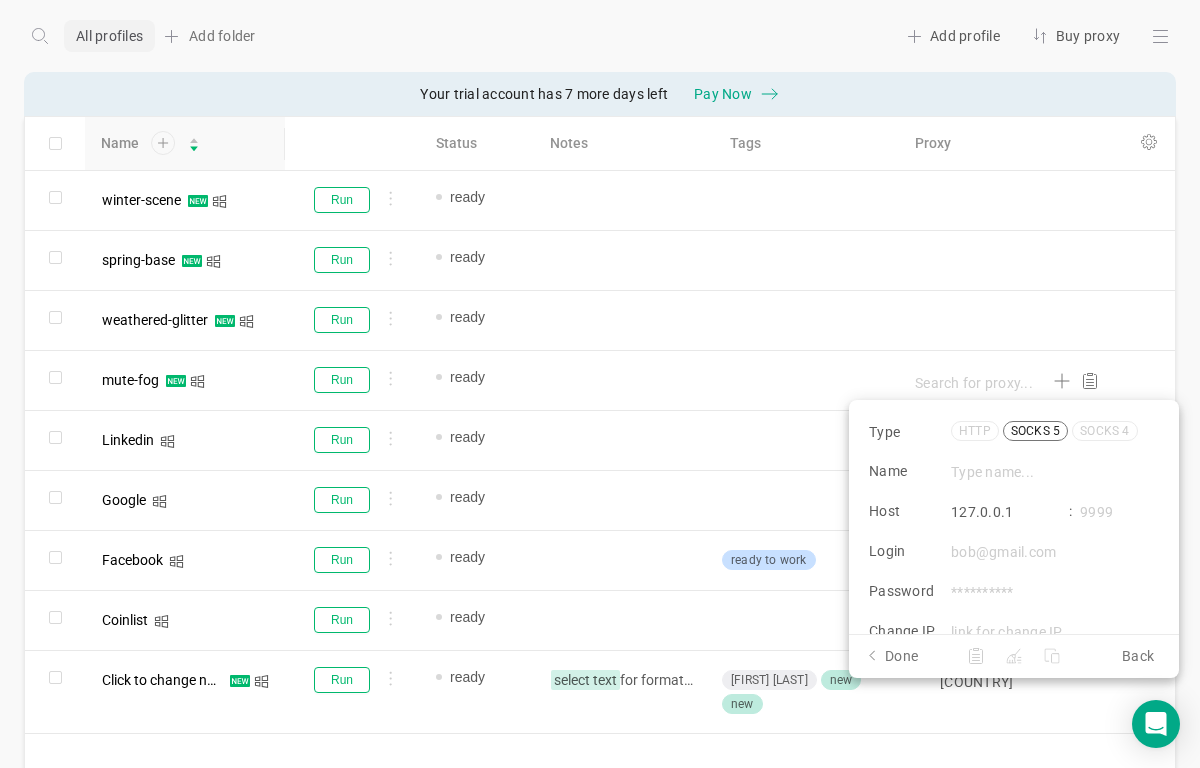 type on "127.0.0.1" 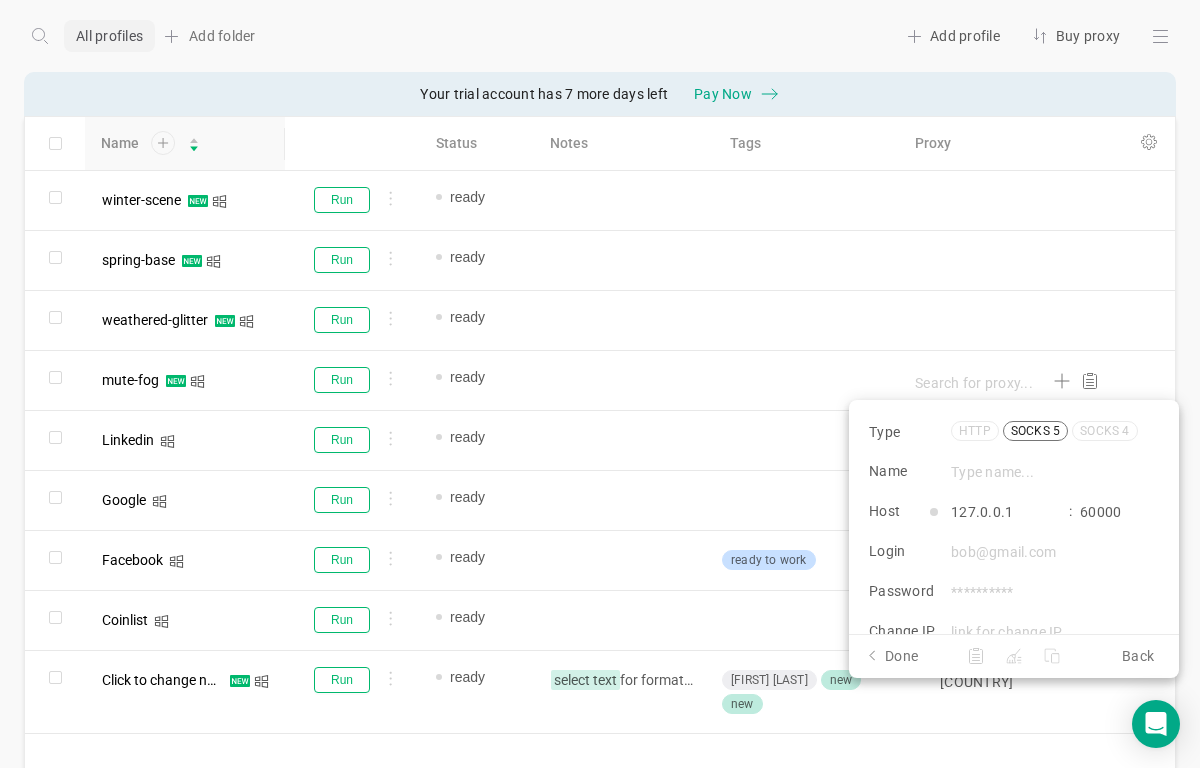 type on "60000" 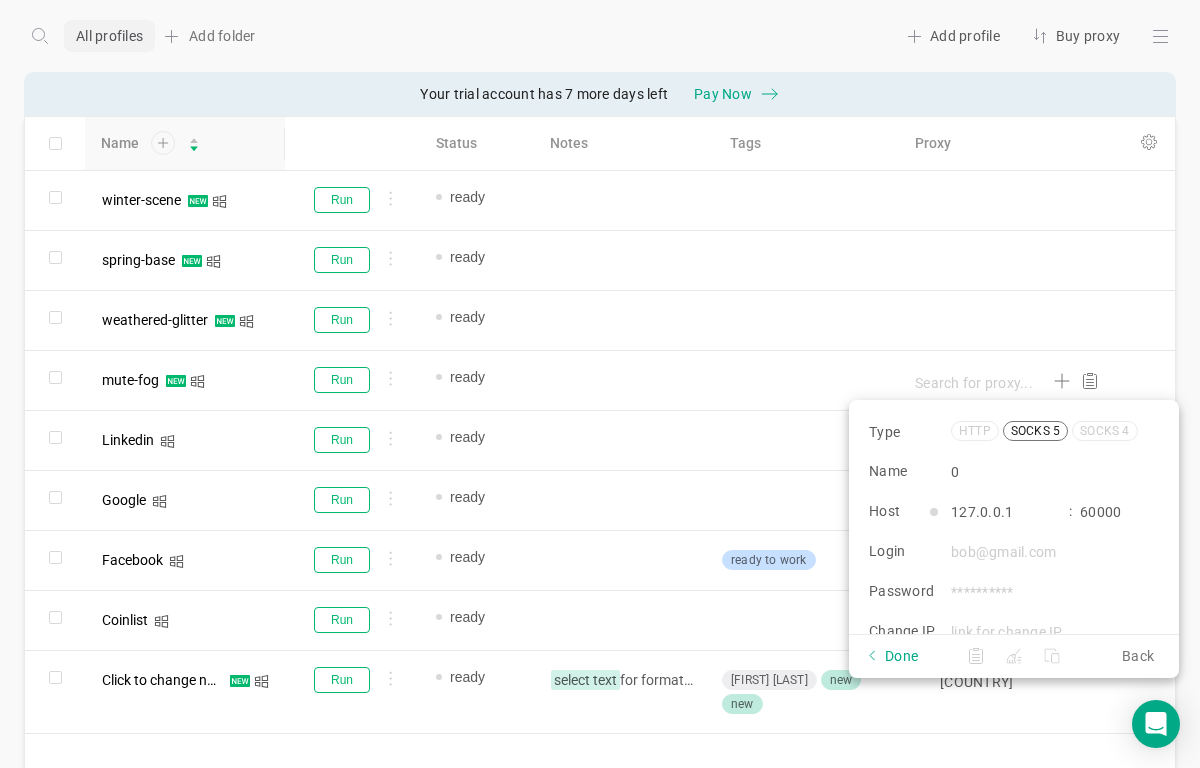 type on "0" 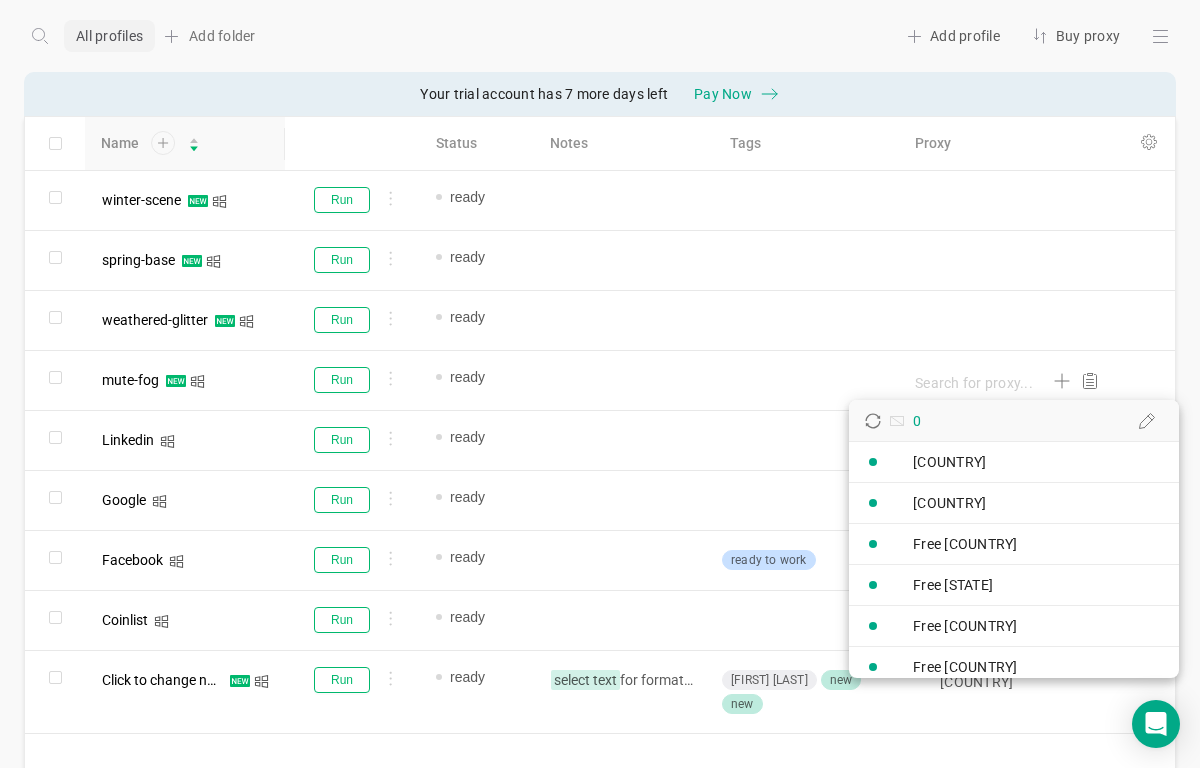 click on "0" at bounding box center [897, 421] 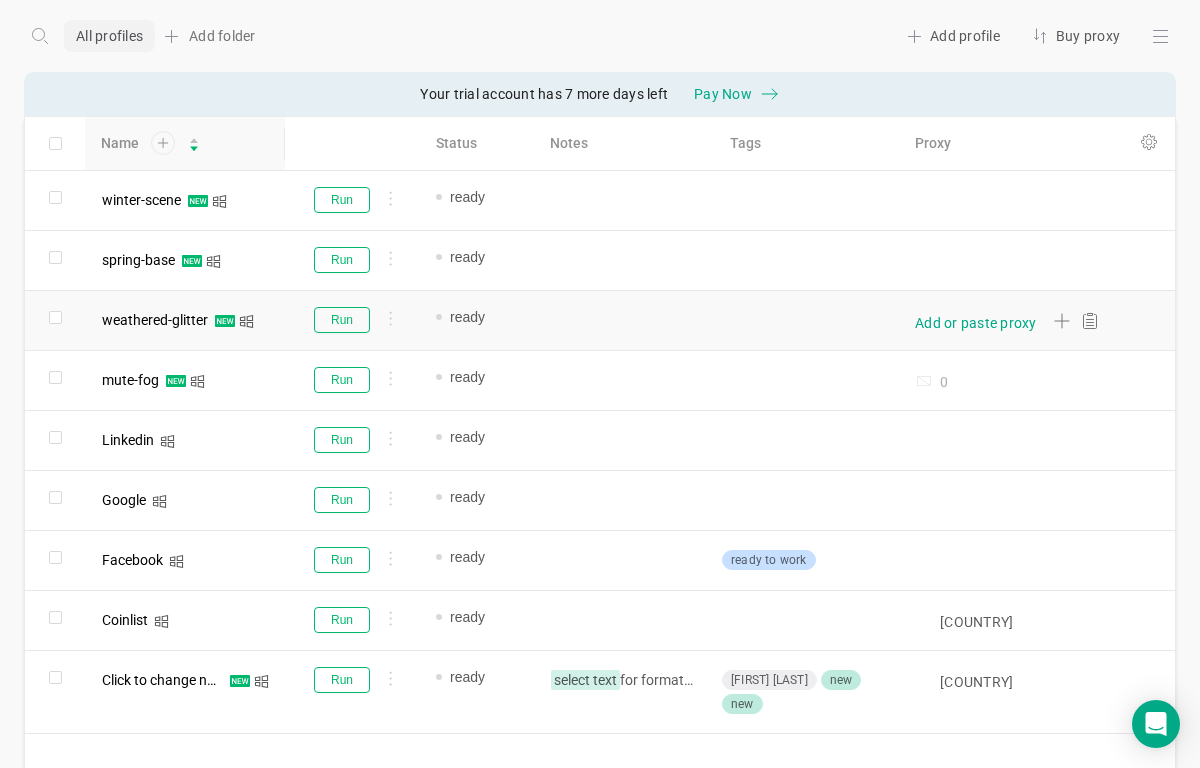 click on "Add or paste proxy" at bounding box center [976, 323] 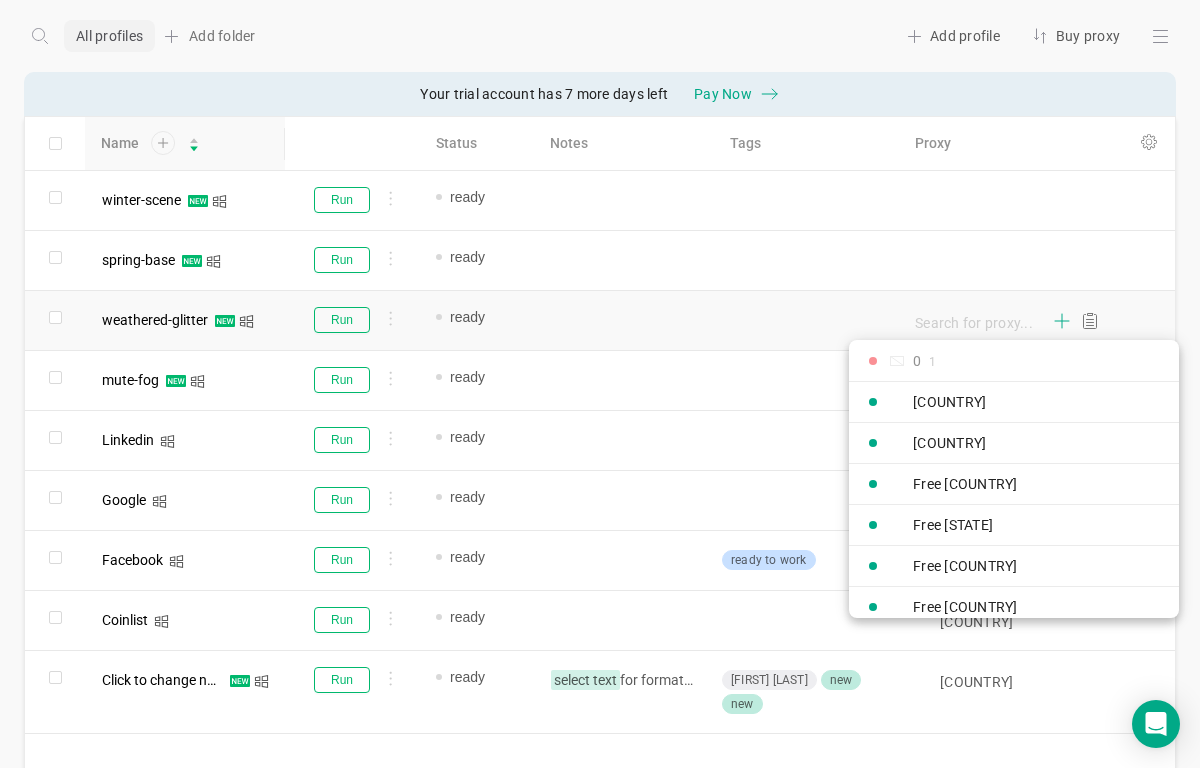 click 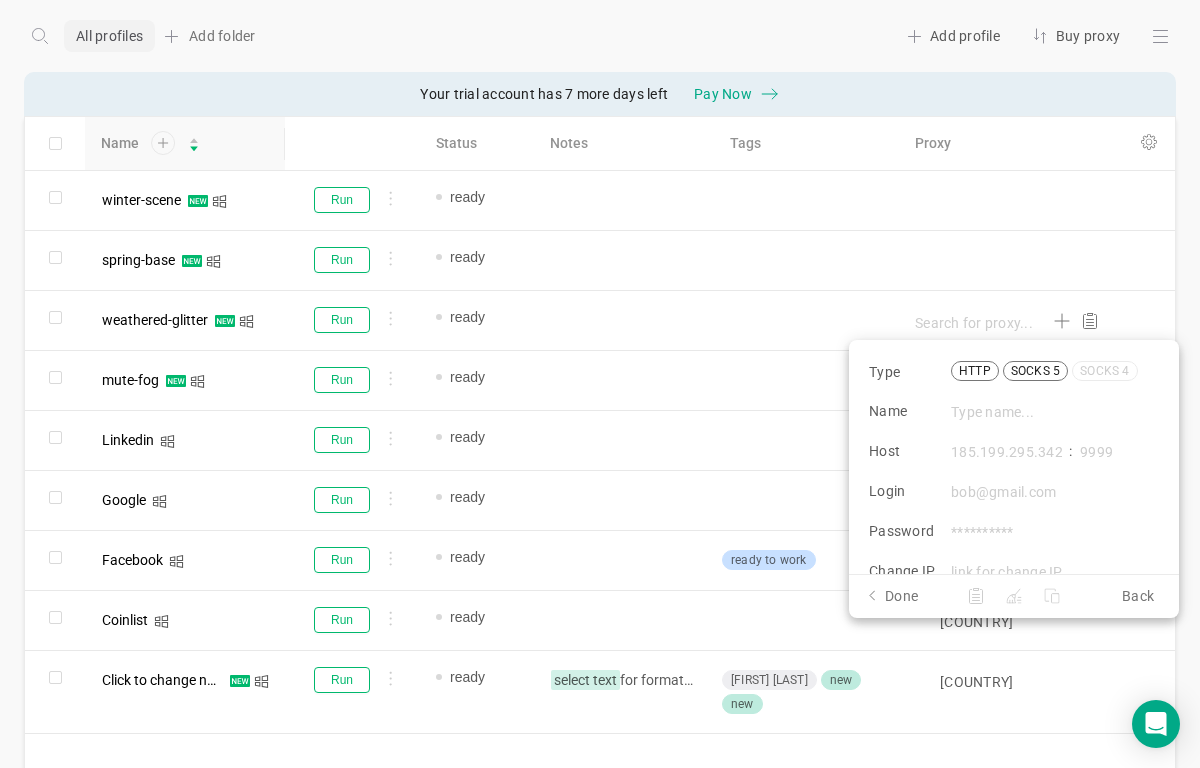 click on "socks 5" at bounding box center [1035, 371] 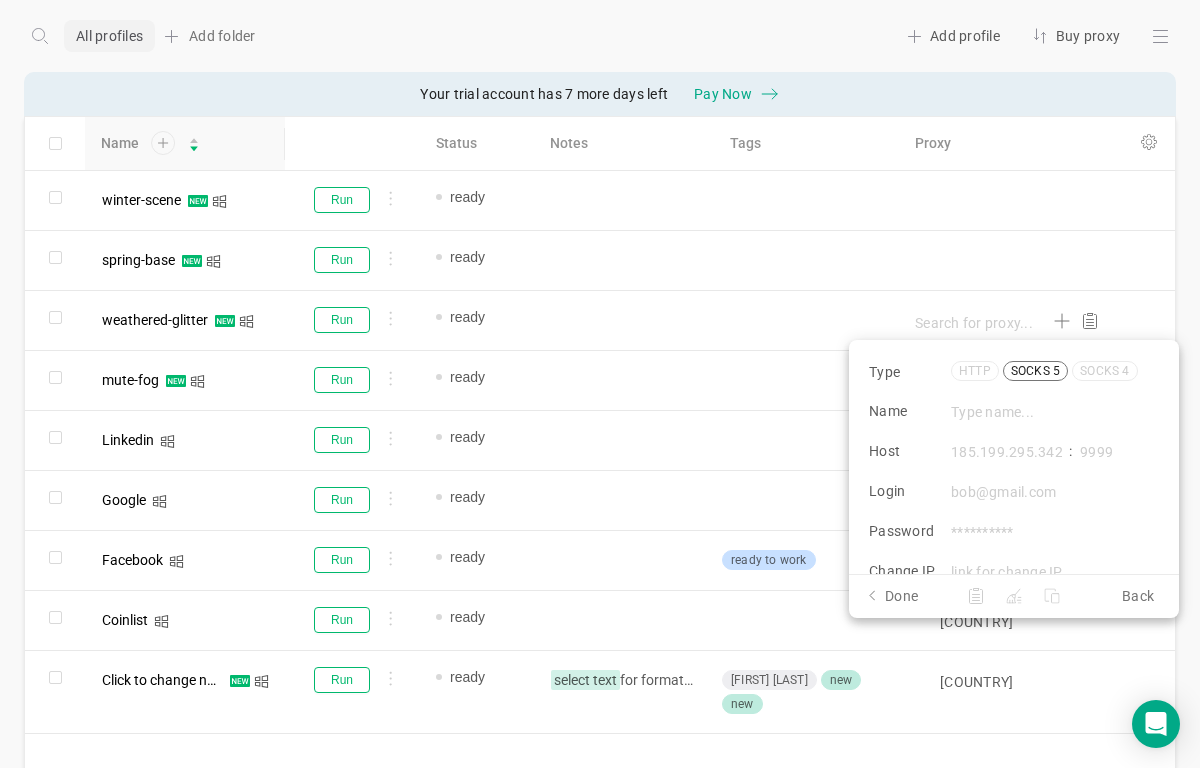 click at bounding box center [1054, 411] 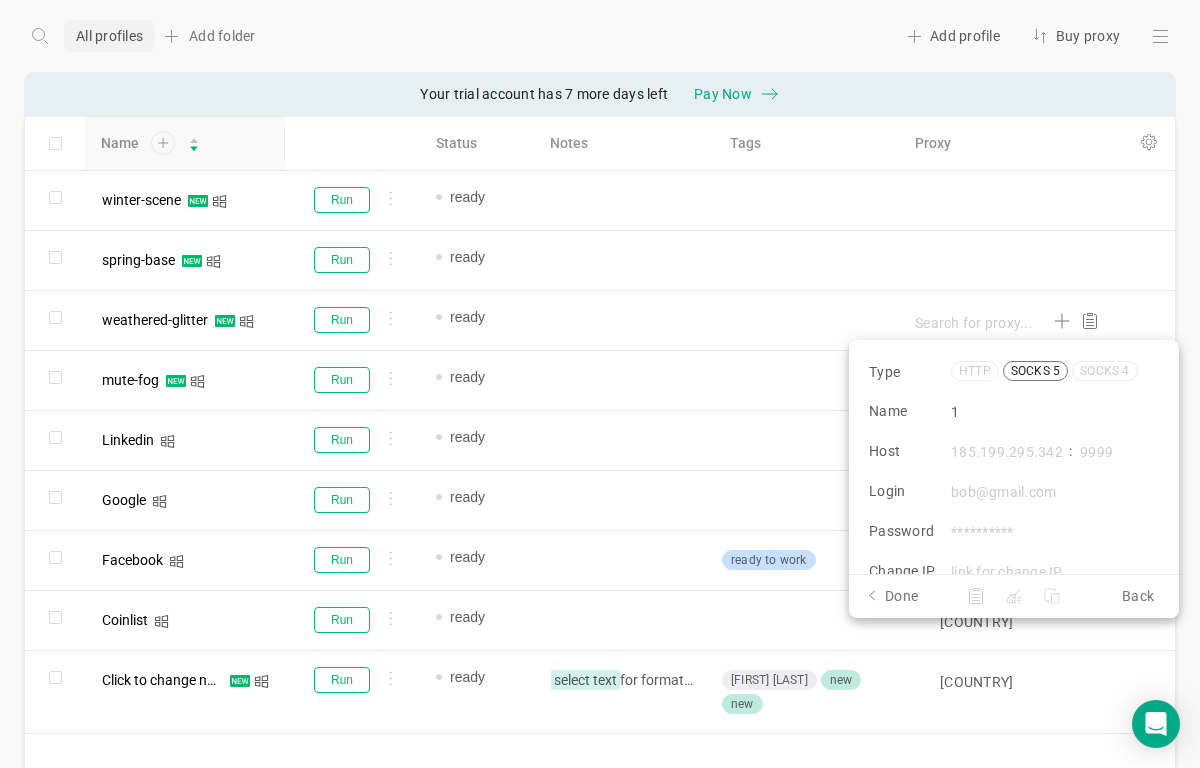 type on "1" 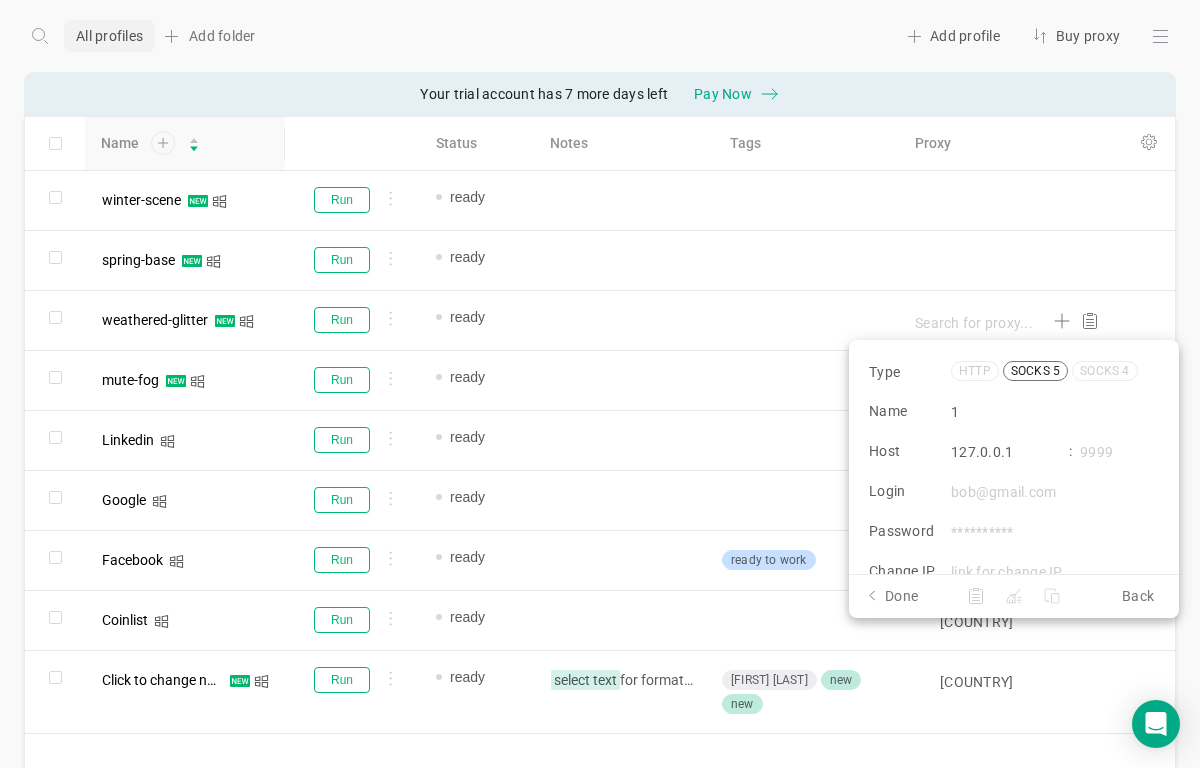 type on "127.0.0.1" 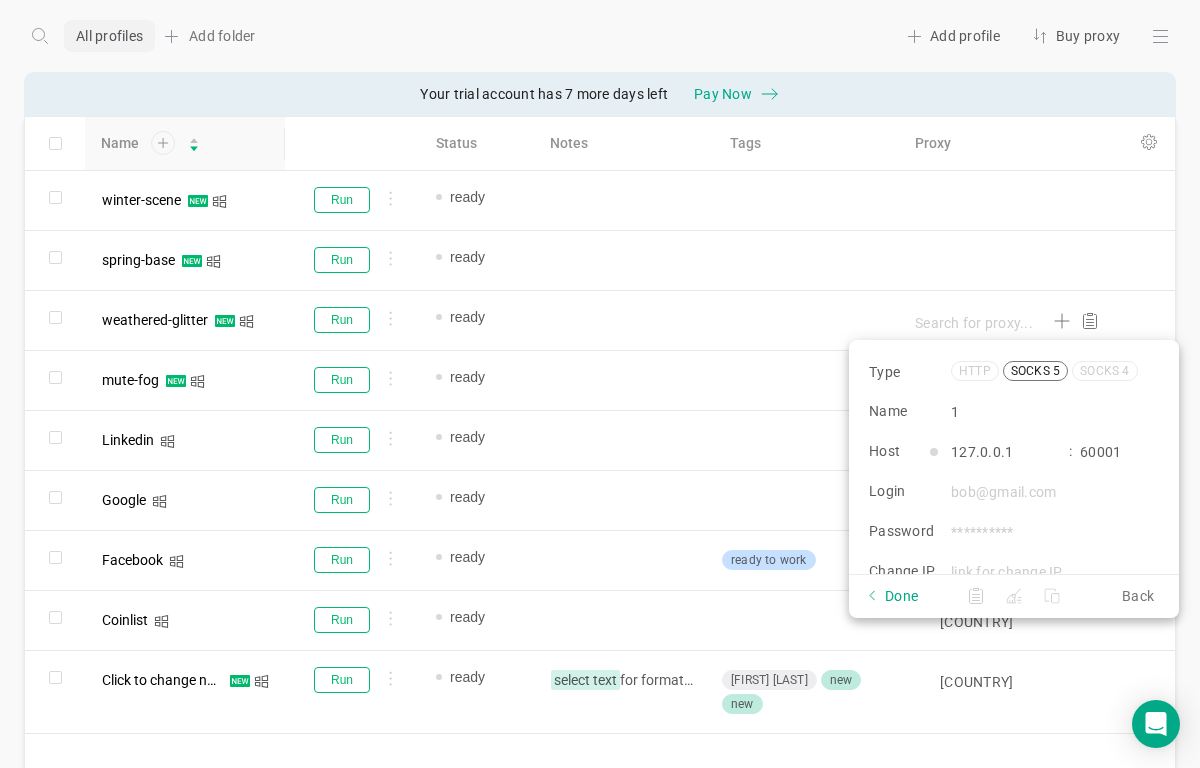 type on "60001" 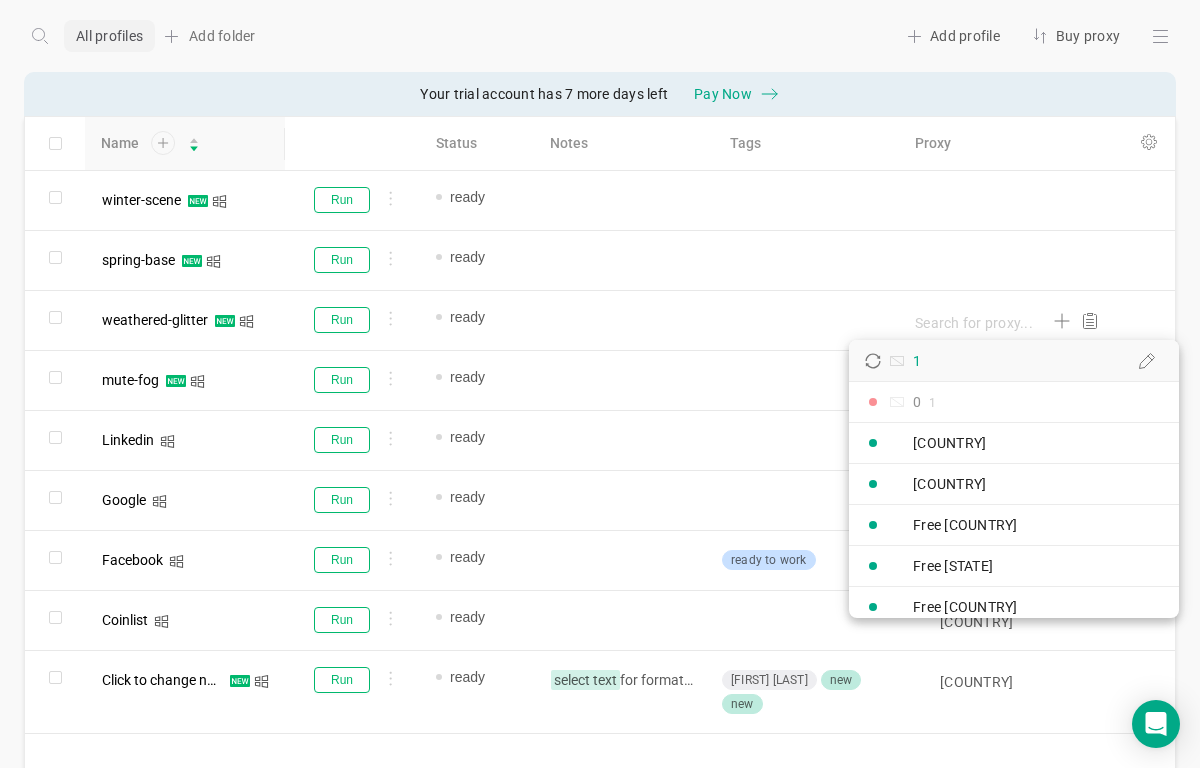 click on "1" at bounding box center [1014, 360] 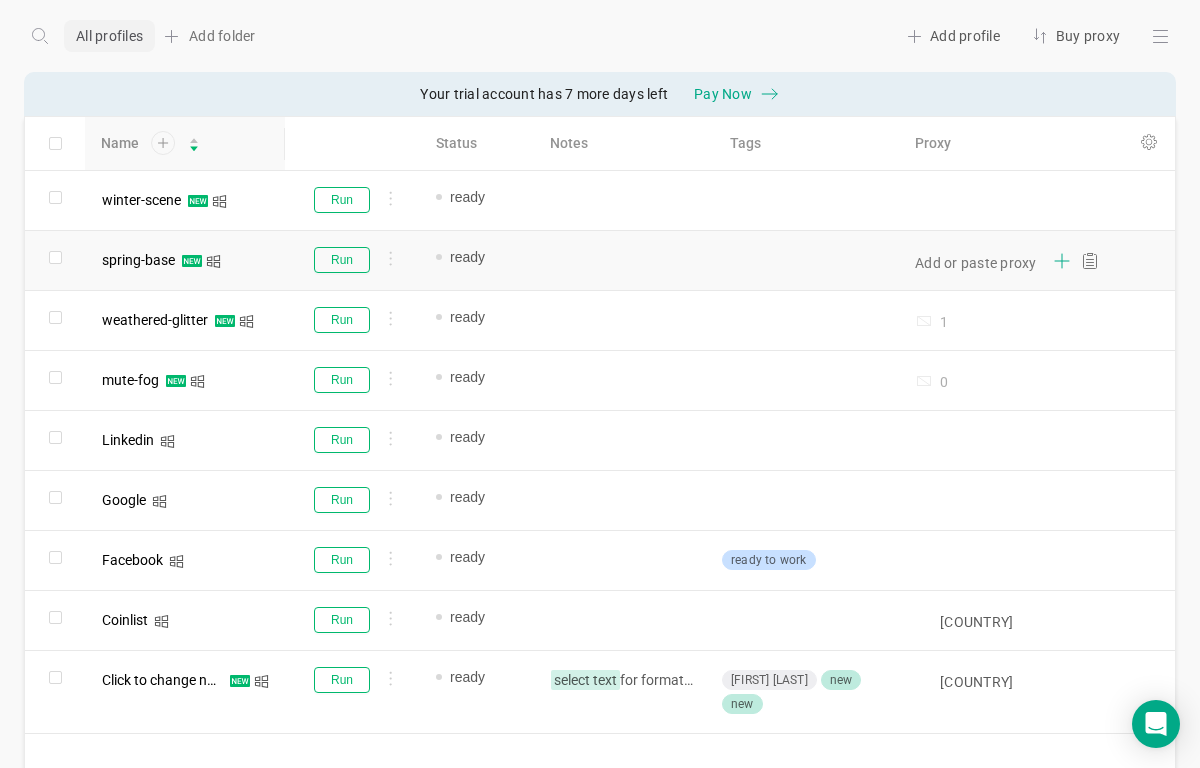 click 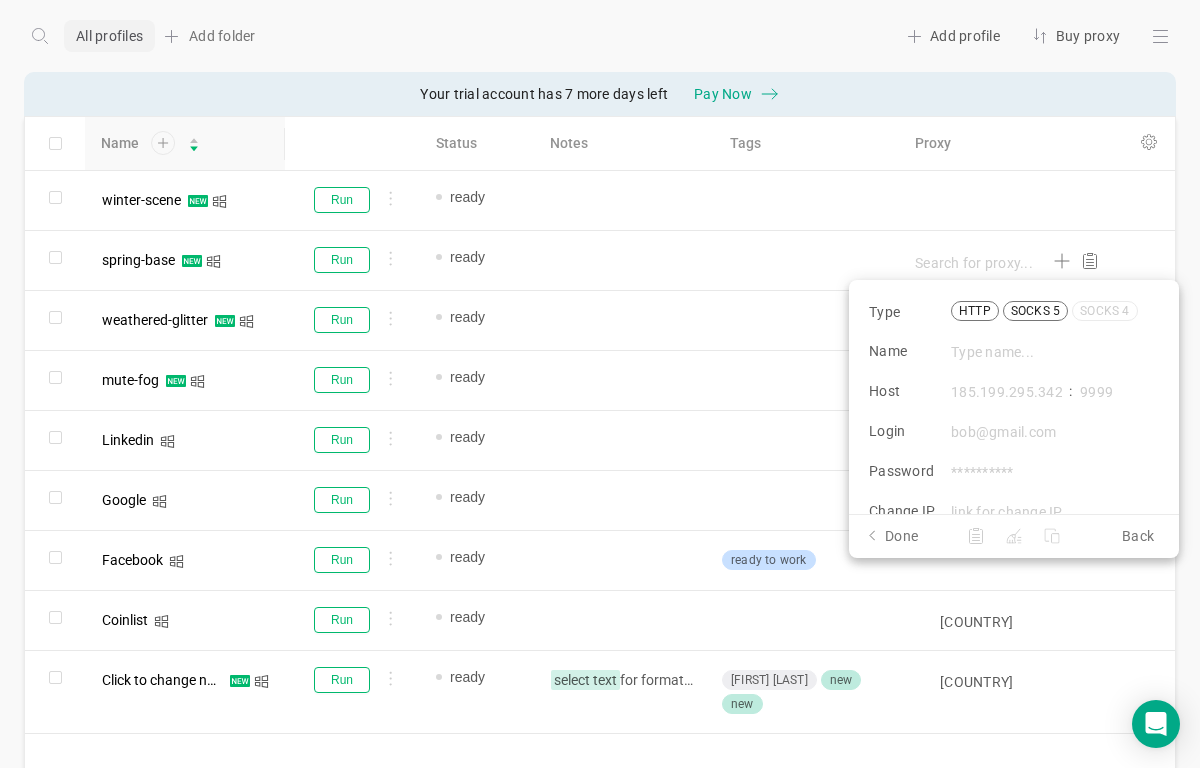 click on "socks 5" at bounding box center (1035, 311) 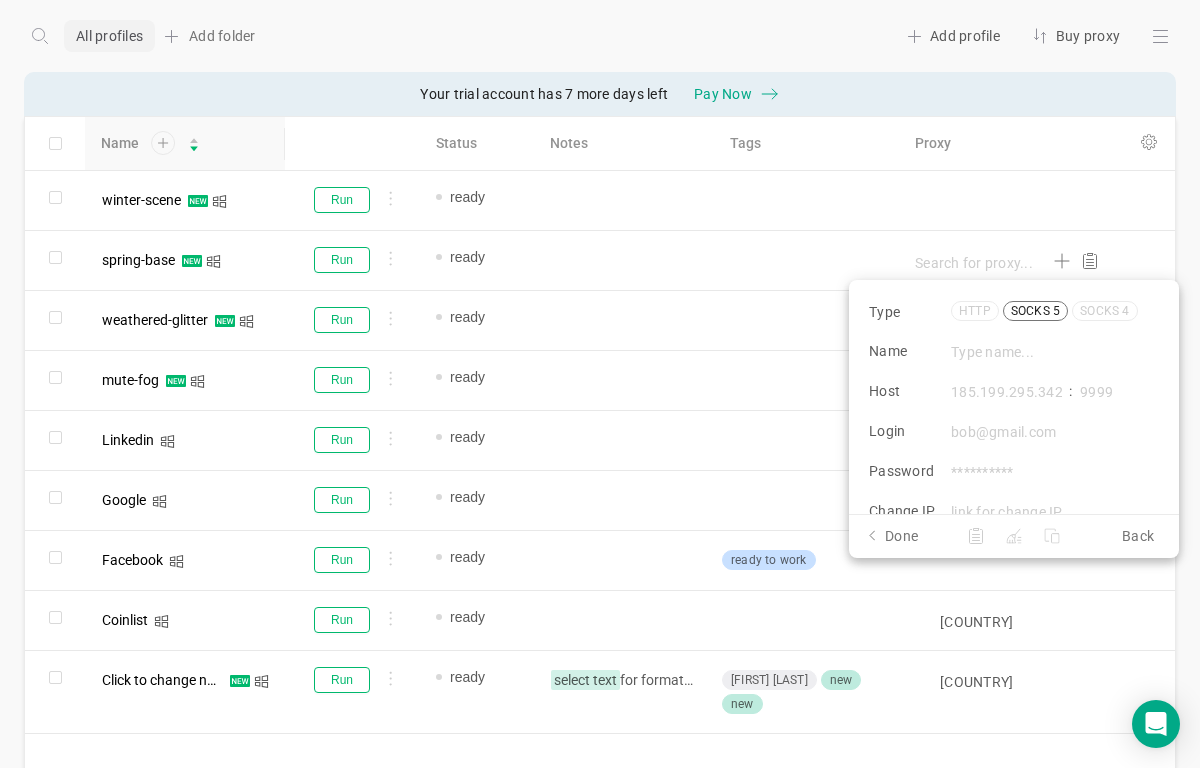 click at bounding box center (1054, 351) 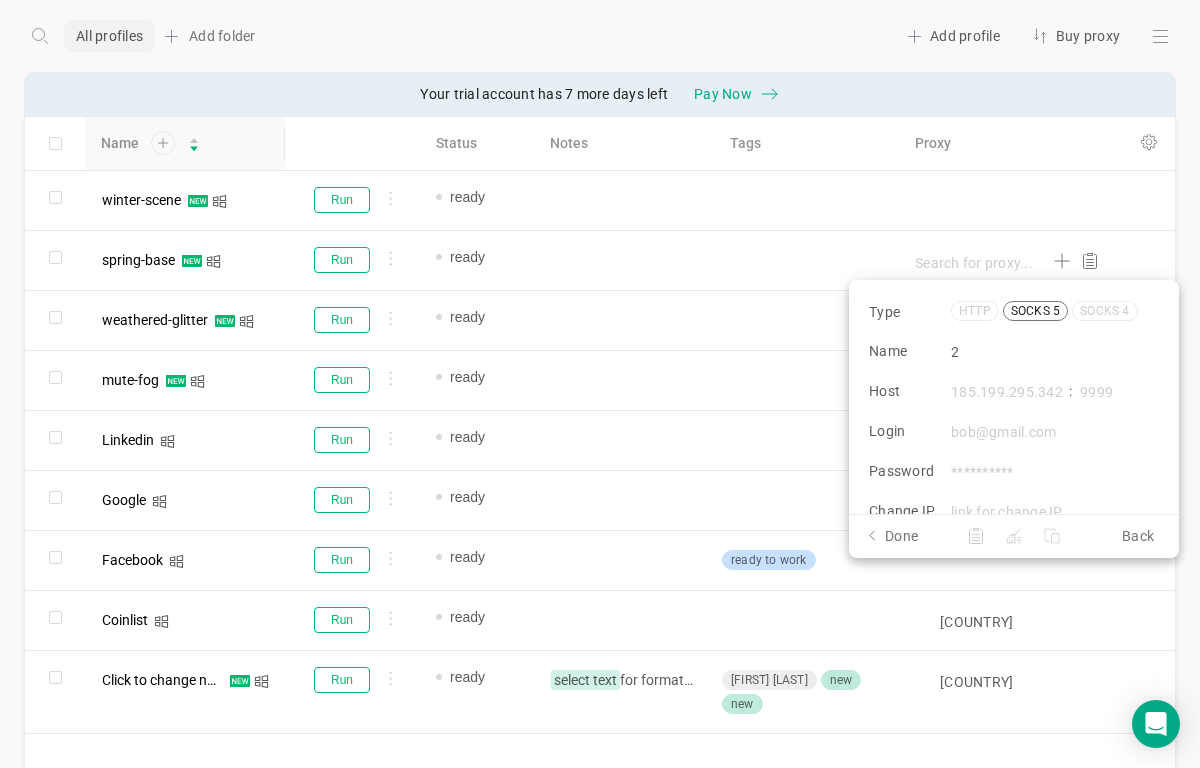 type on "2" 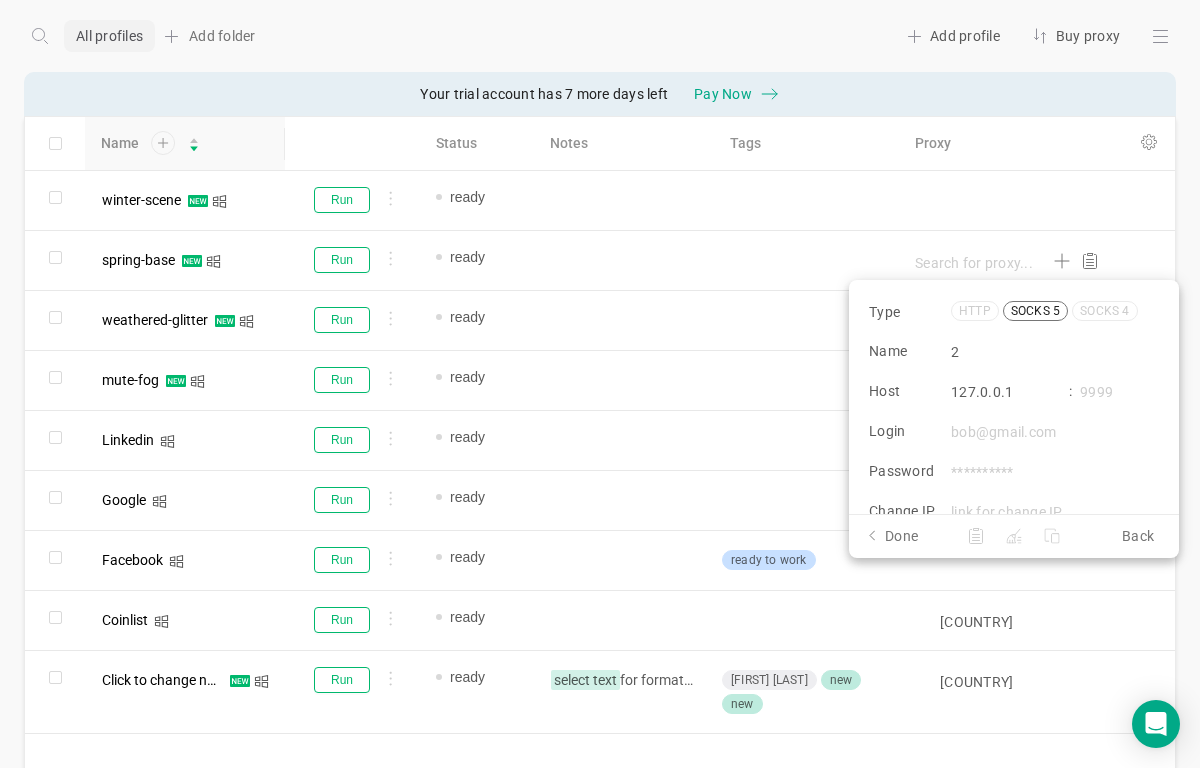type on "127.0.0.1" 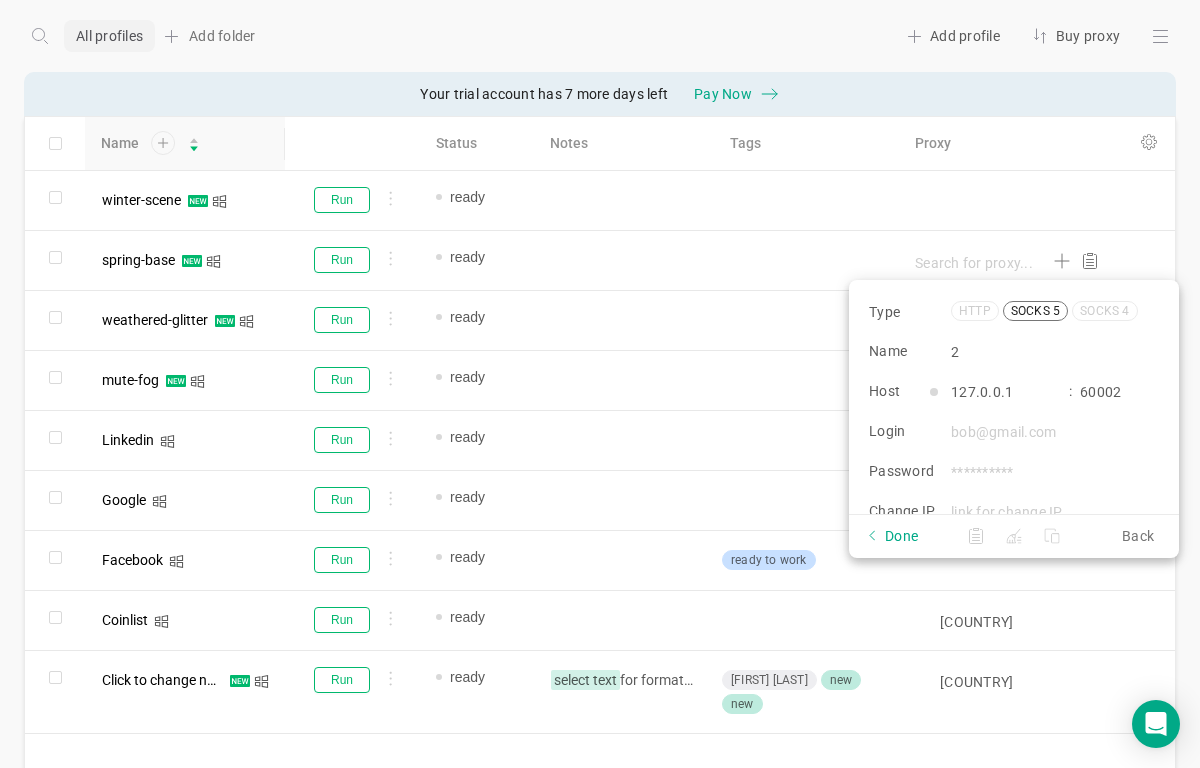 type on "60002" 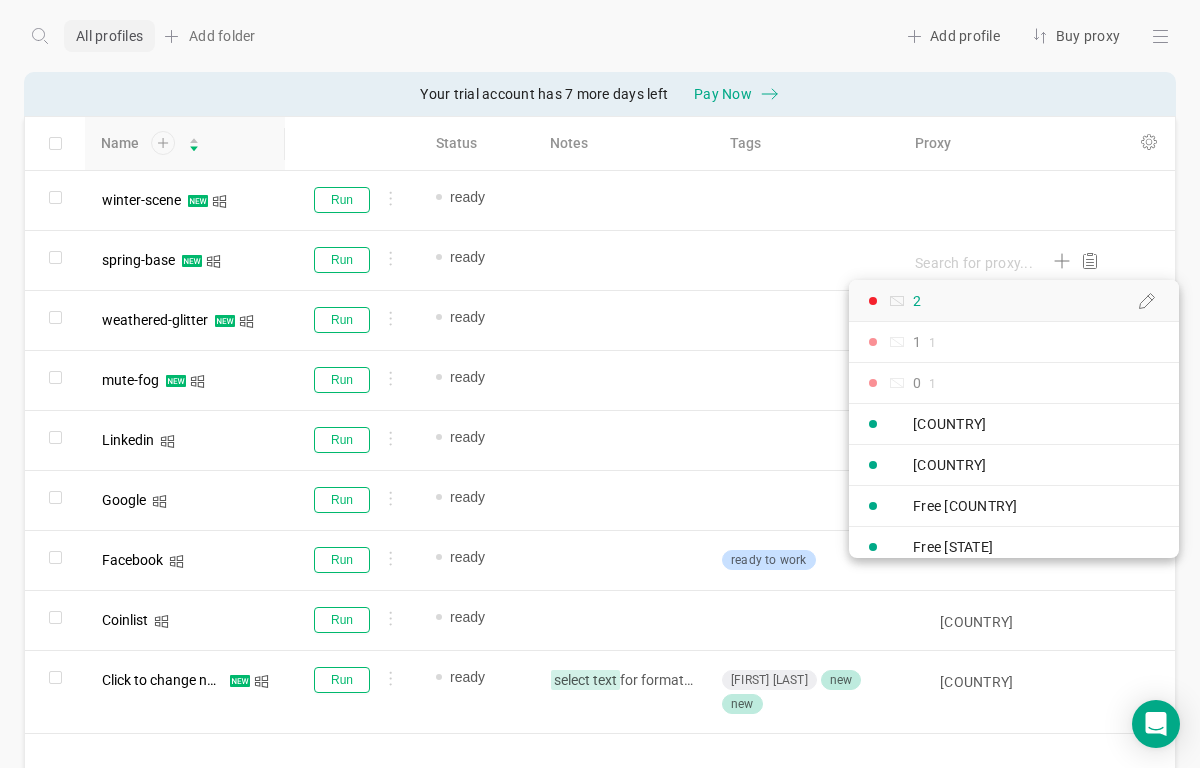 click on "2" at bounding box center (1014, 300) 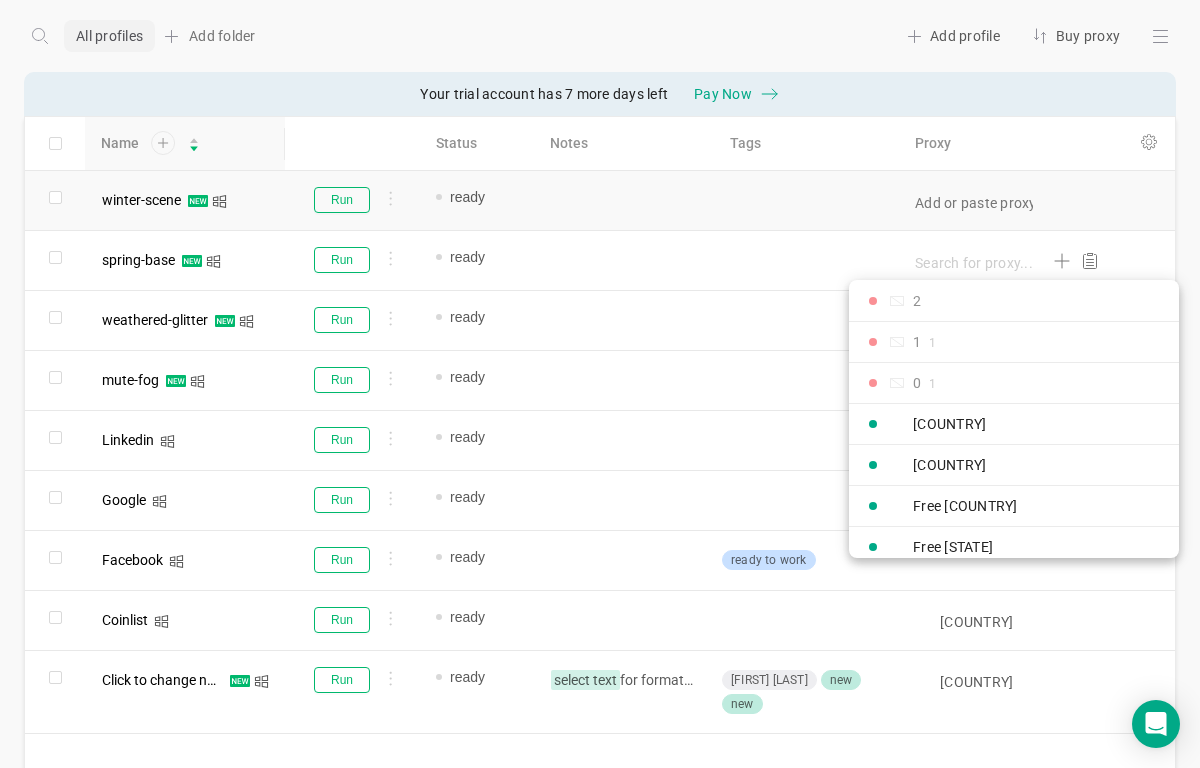 type on "2" 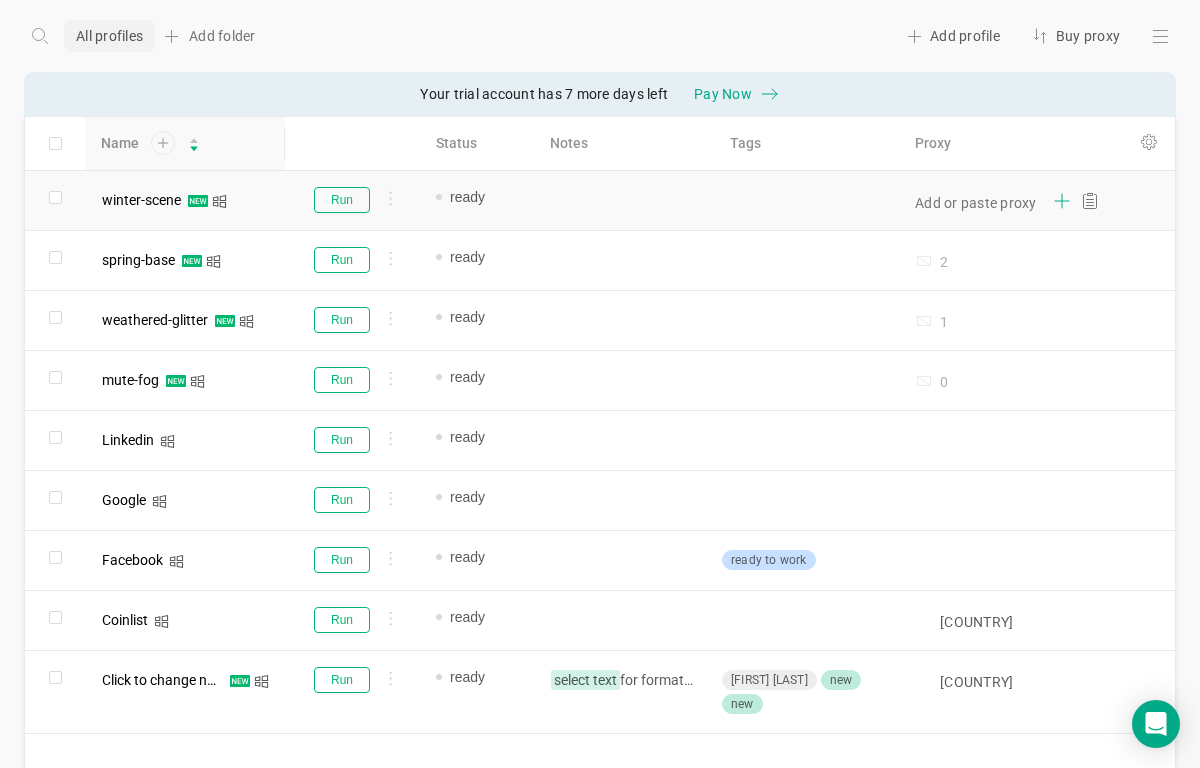 click 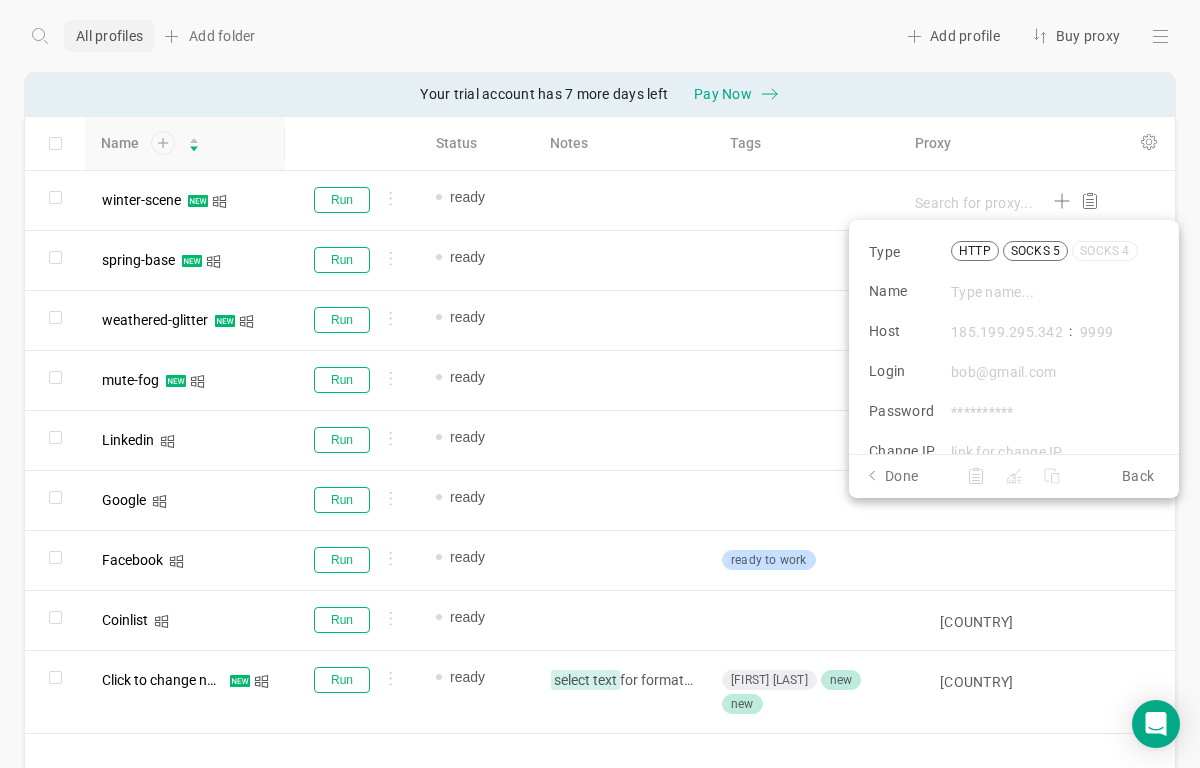 click on "socks 5" at bounding box center (1035, 251) 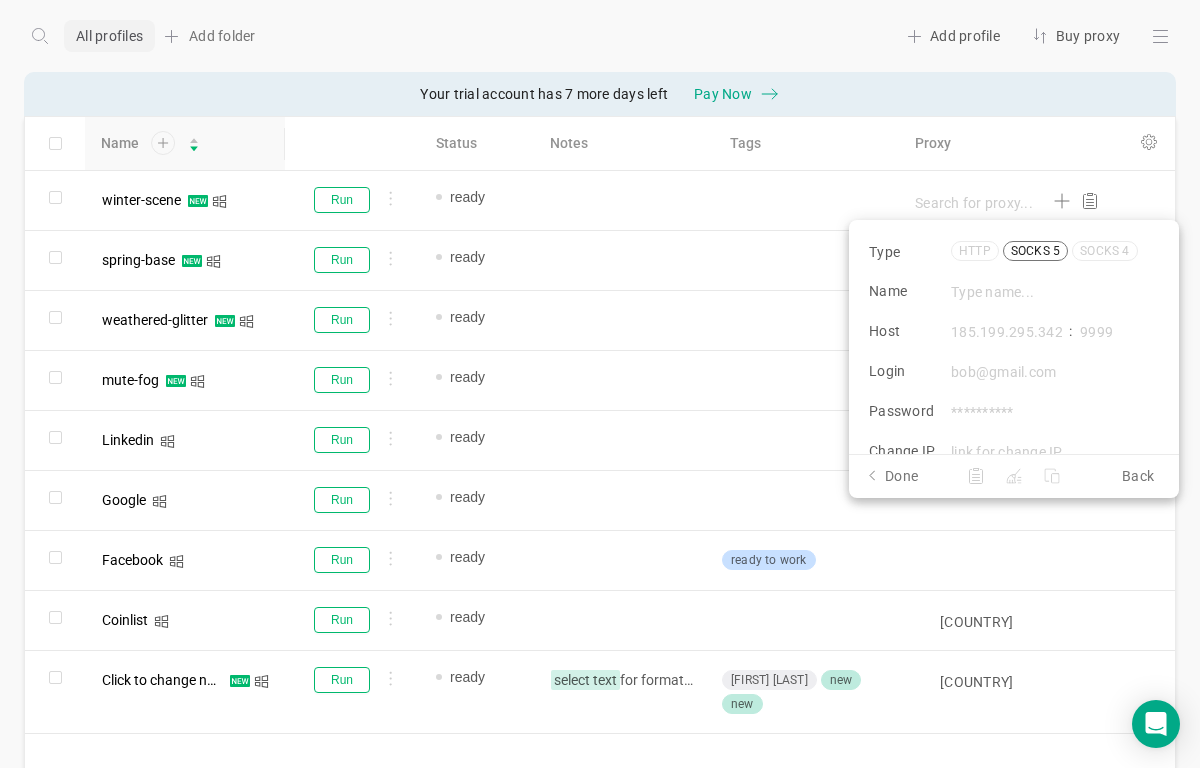click at bounding box center (1054, 291) 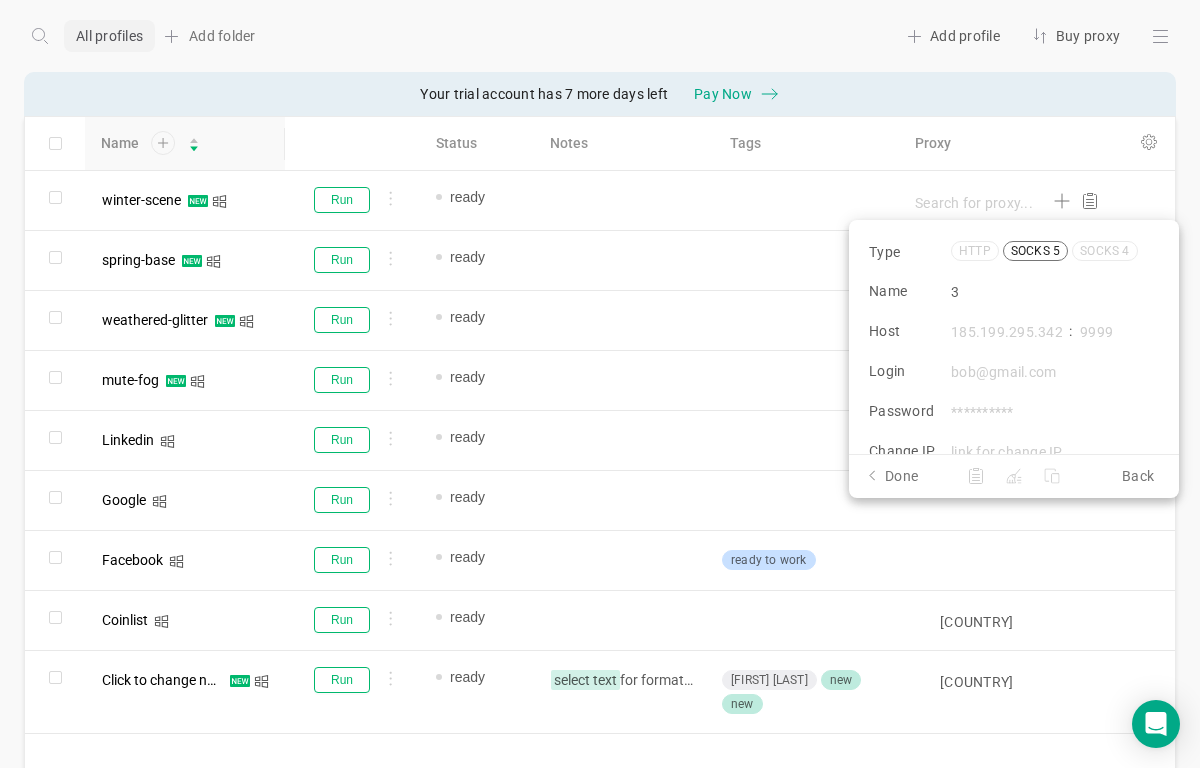 type on "3" 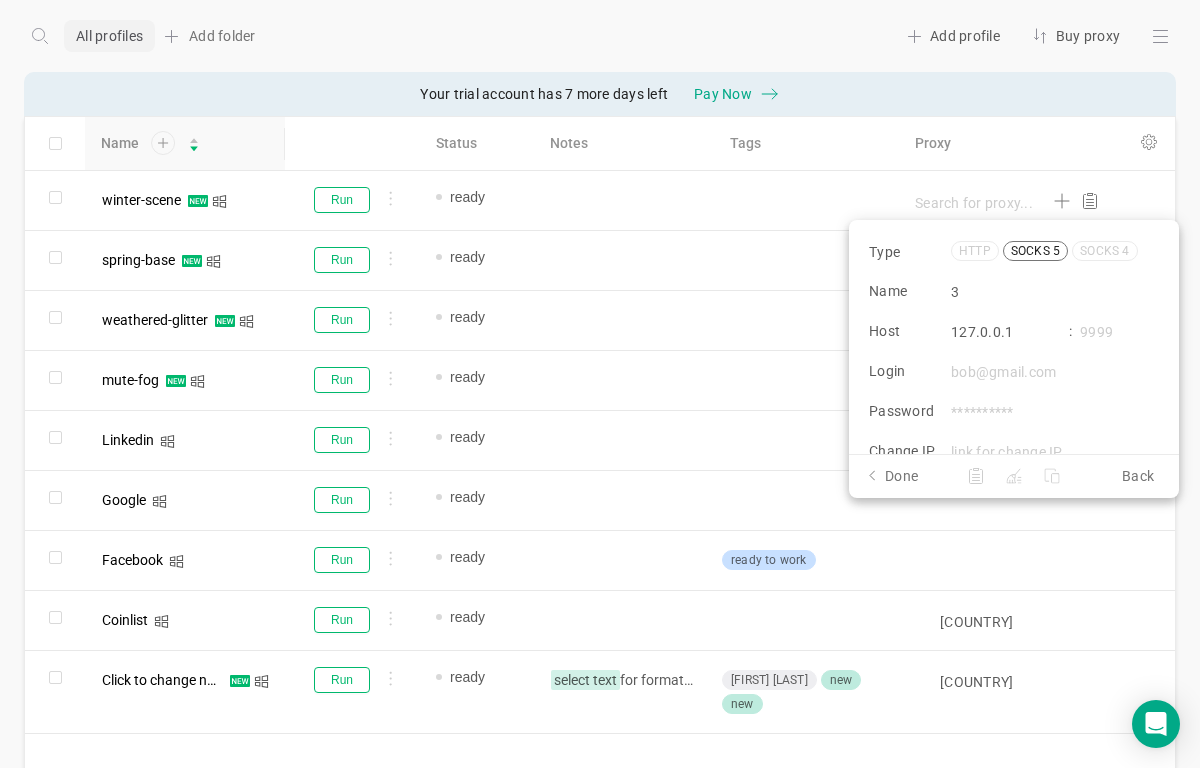 type on "127.0.0.1" 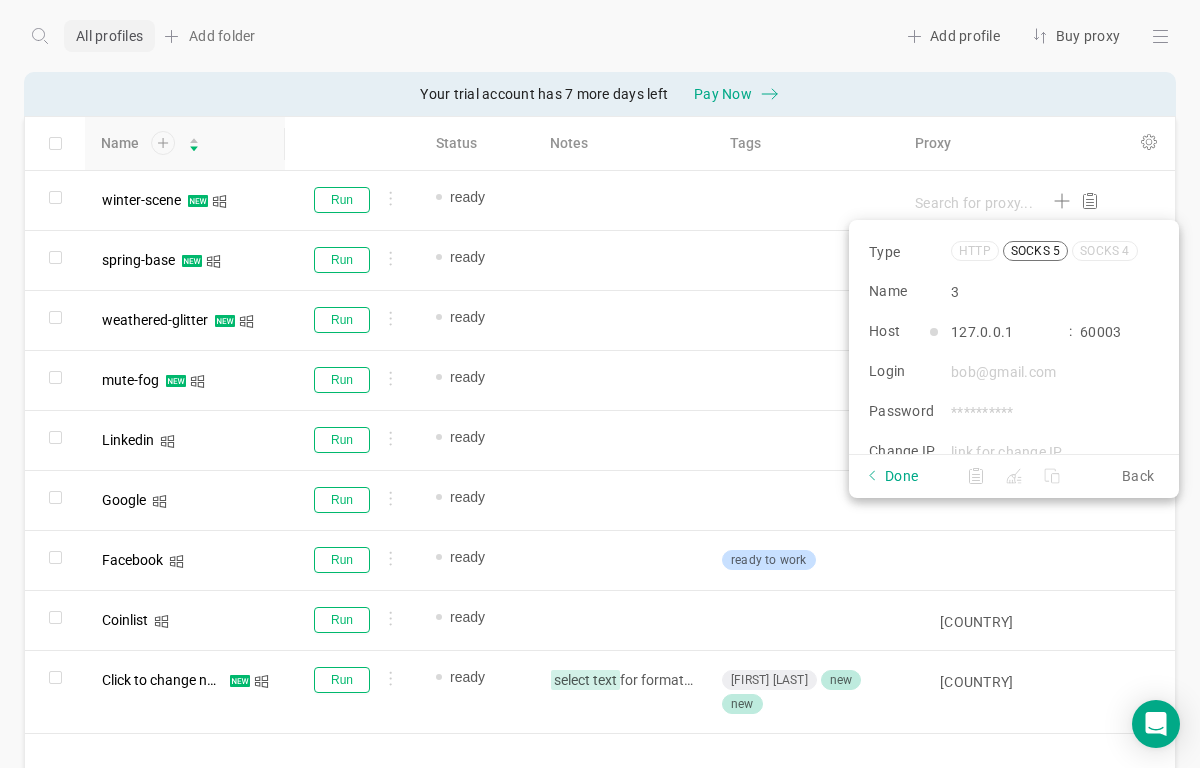 type on "60003" 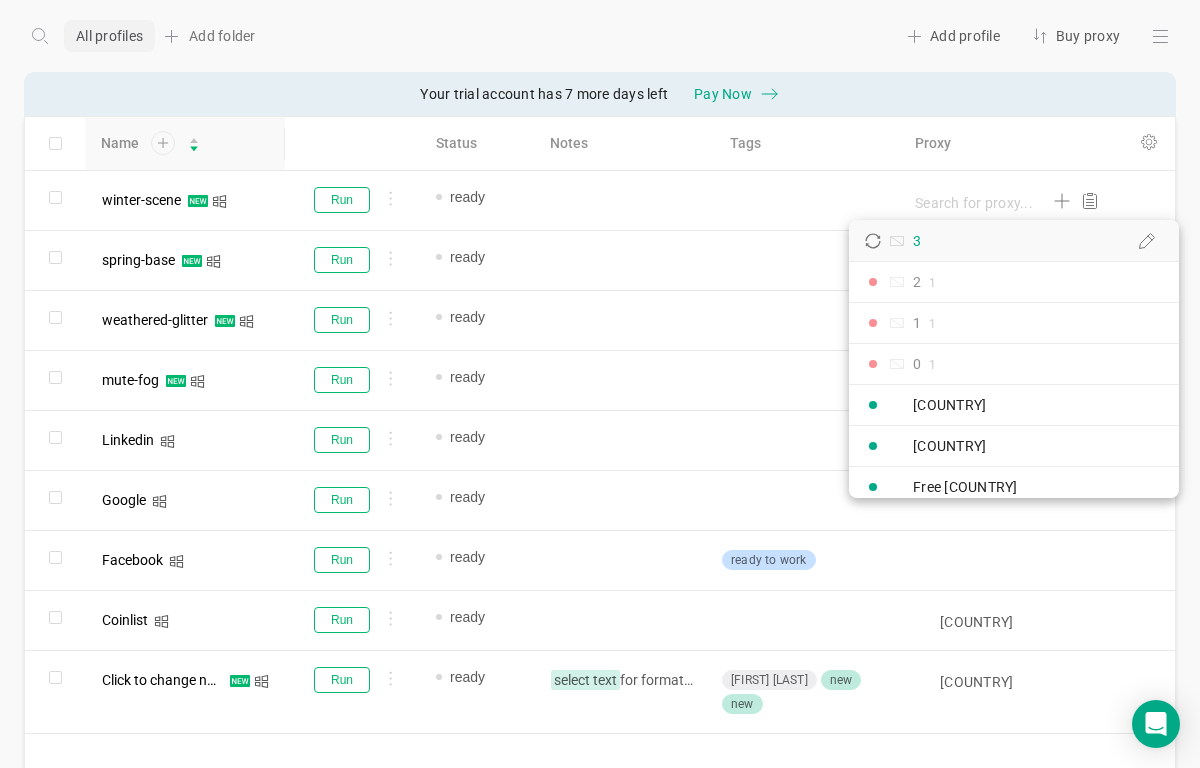 click on "3" at bounding box center (1014, 240) 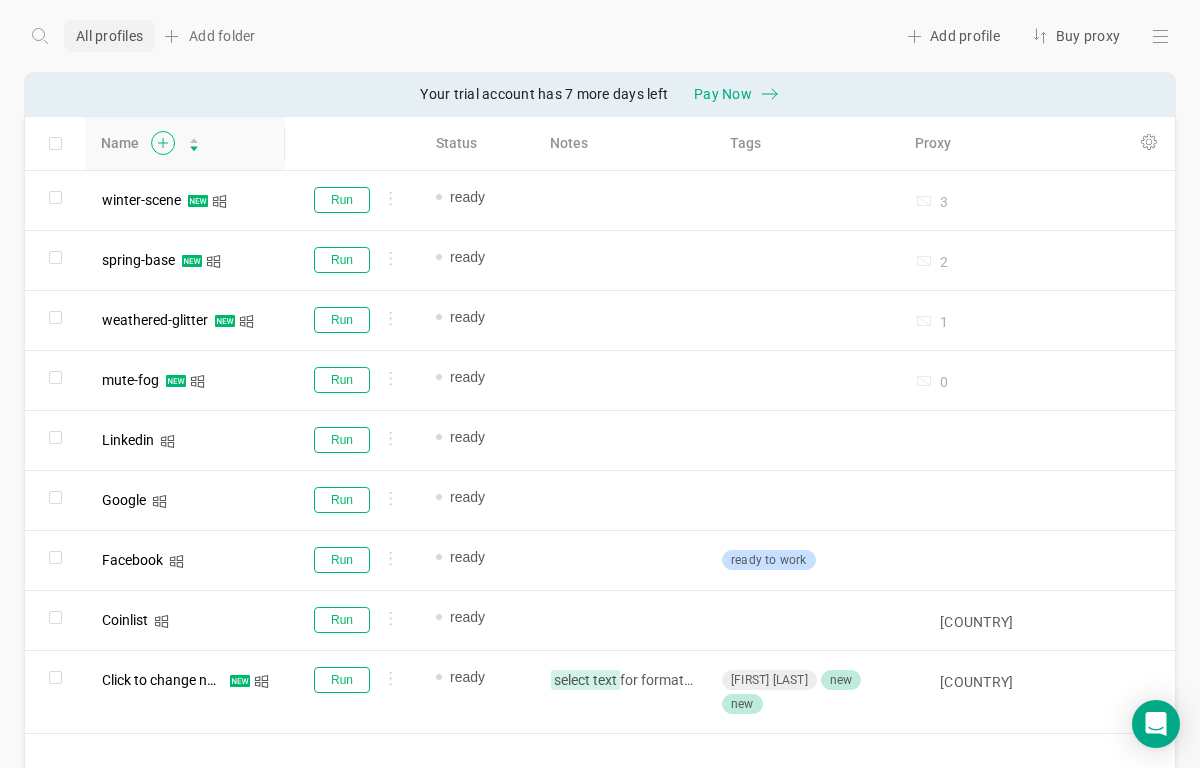 click 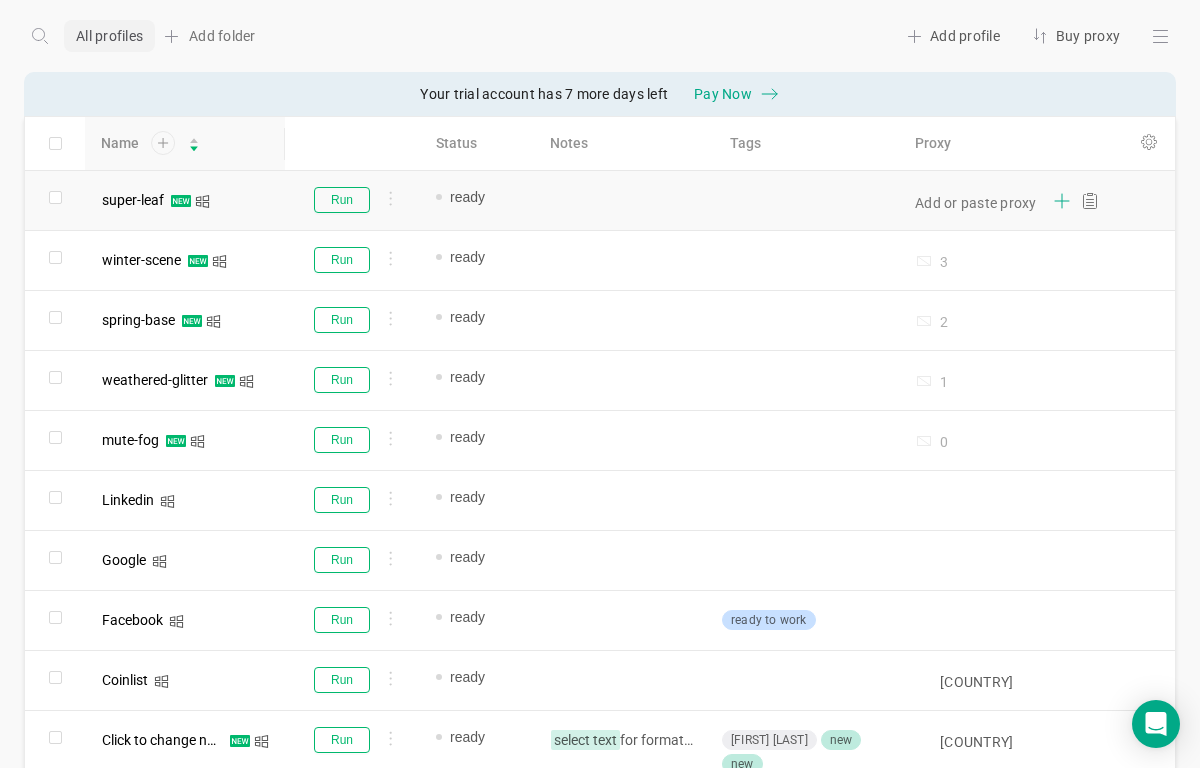 click 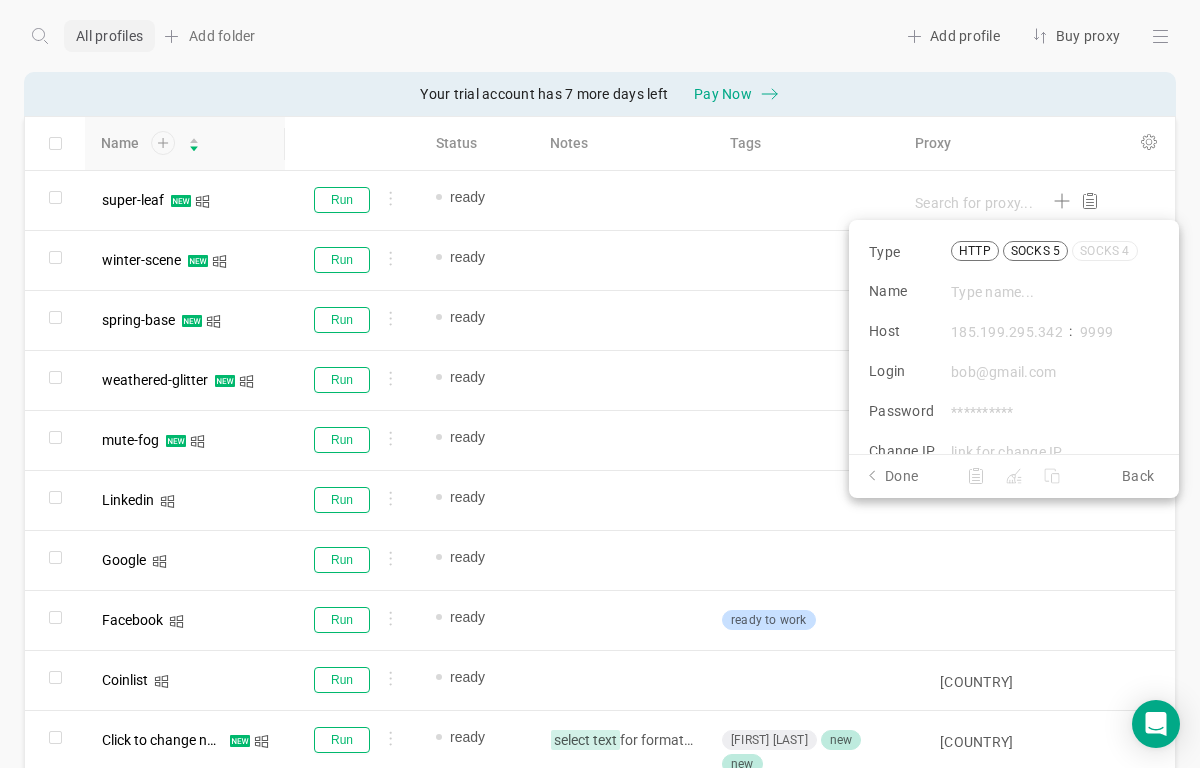click on "socks 5" at bounding box center (1035, 251) 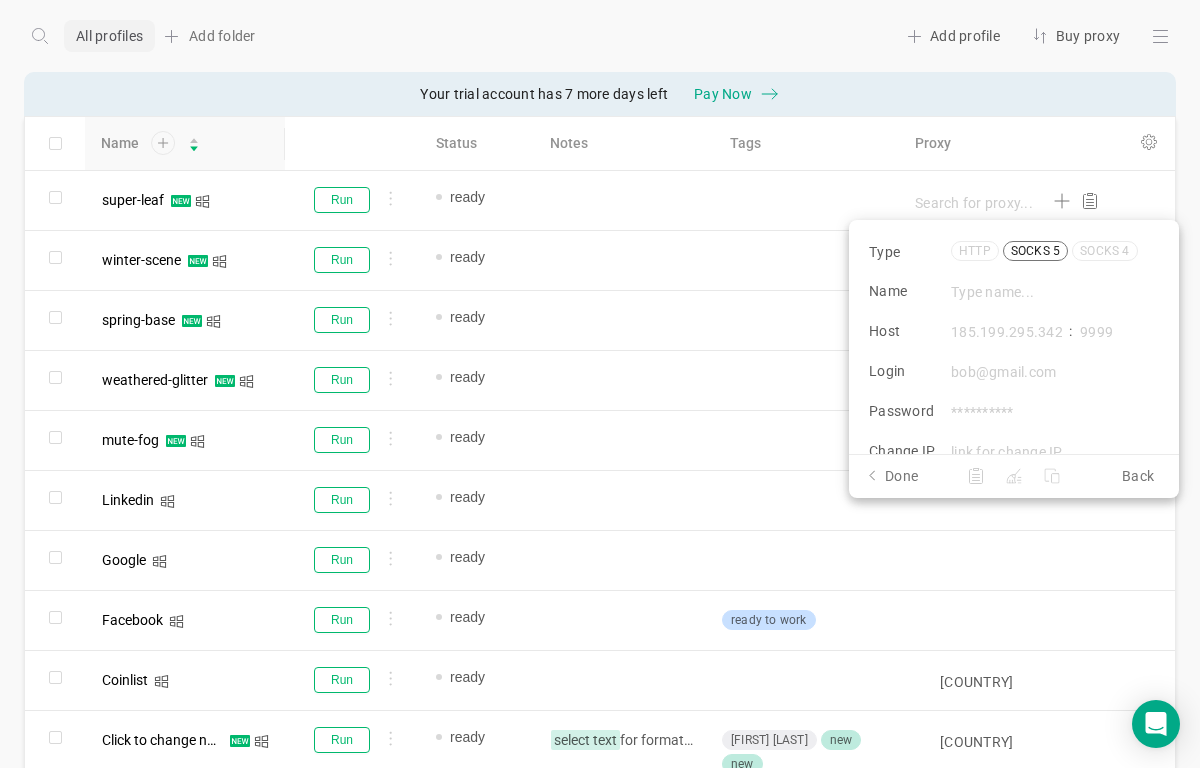 click on "socks 5" at bounding box center [1035, 251] 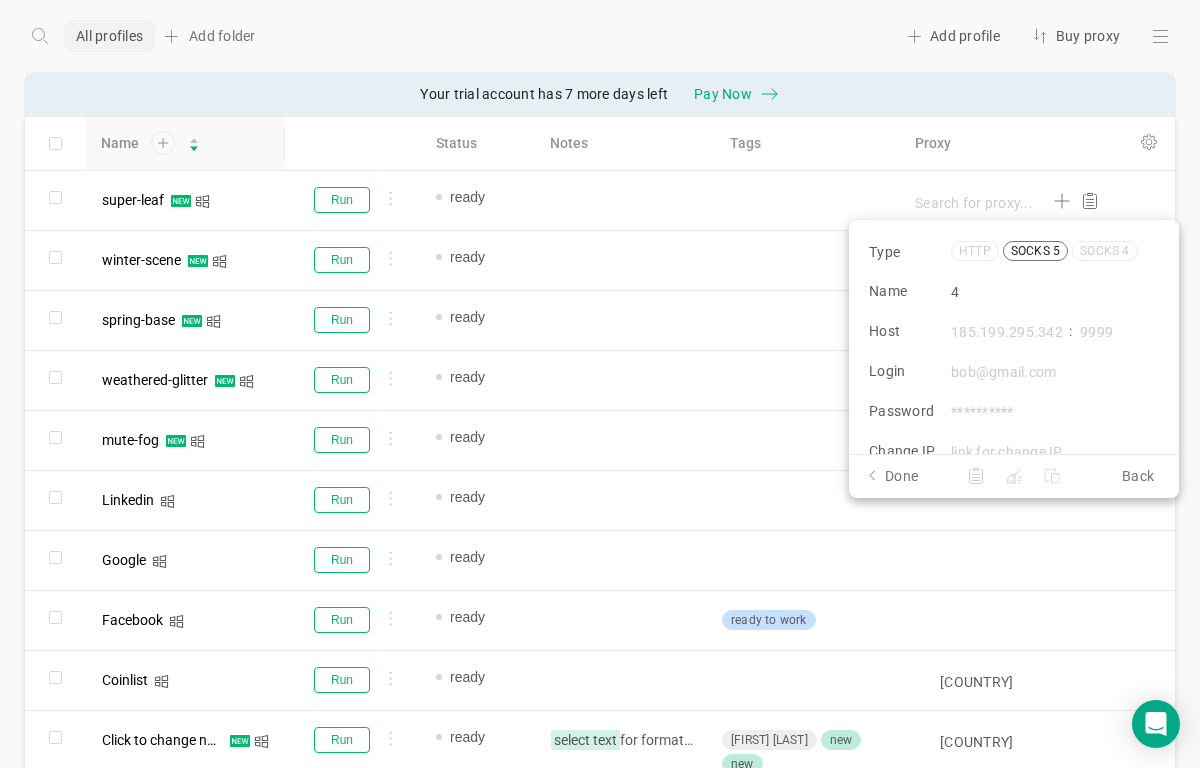 type on "4" 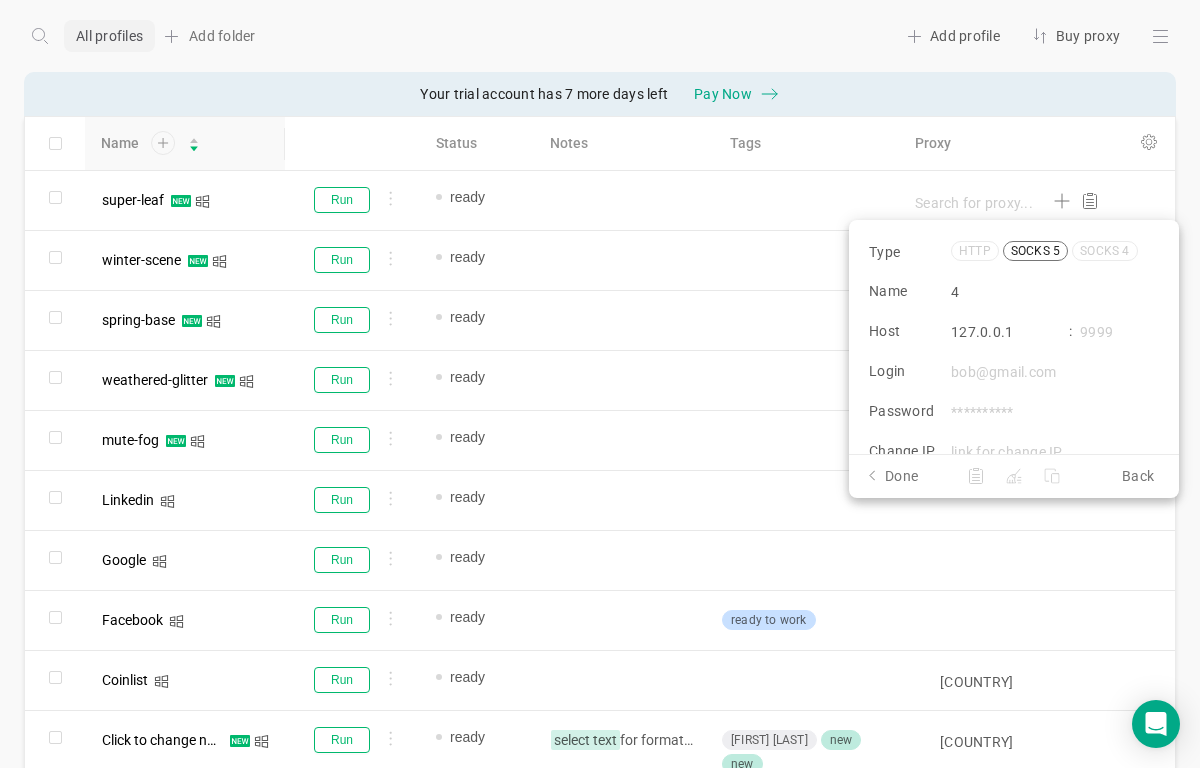 type on "127.0.0.1" 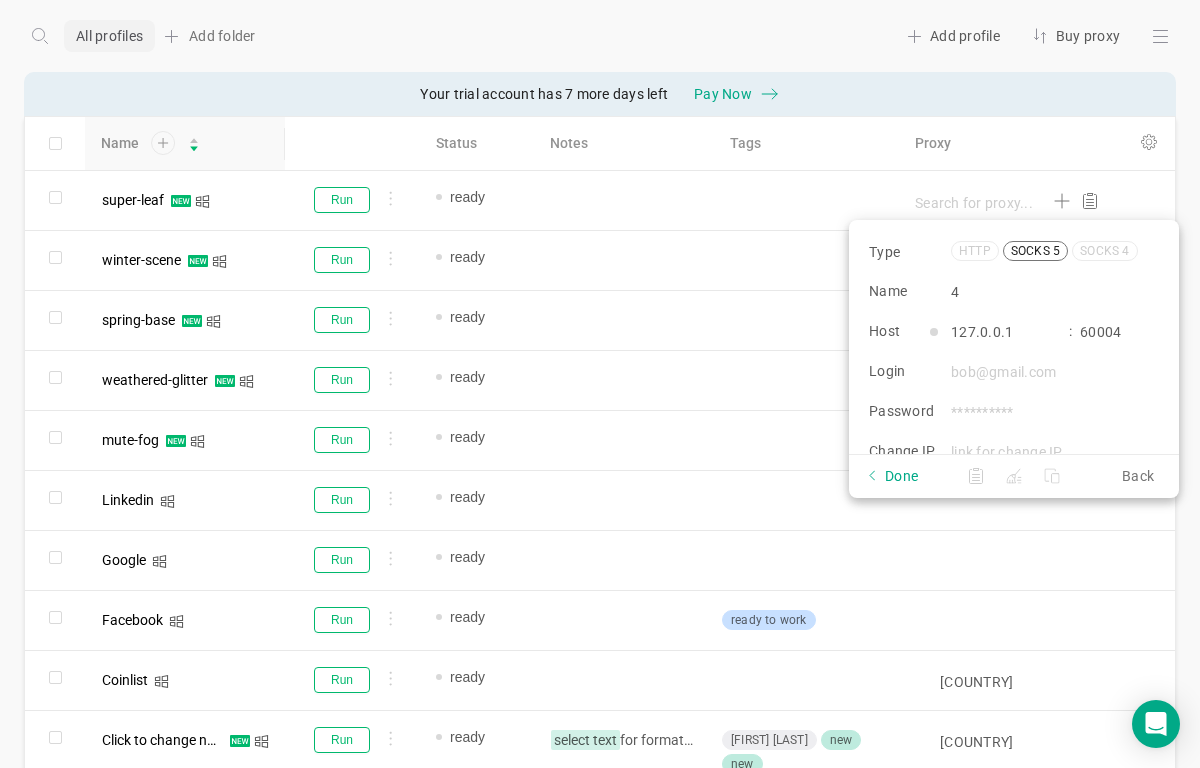 type on "60004" 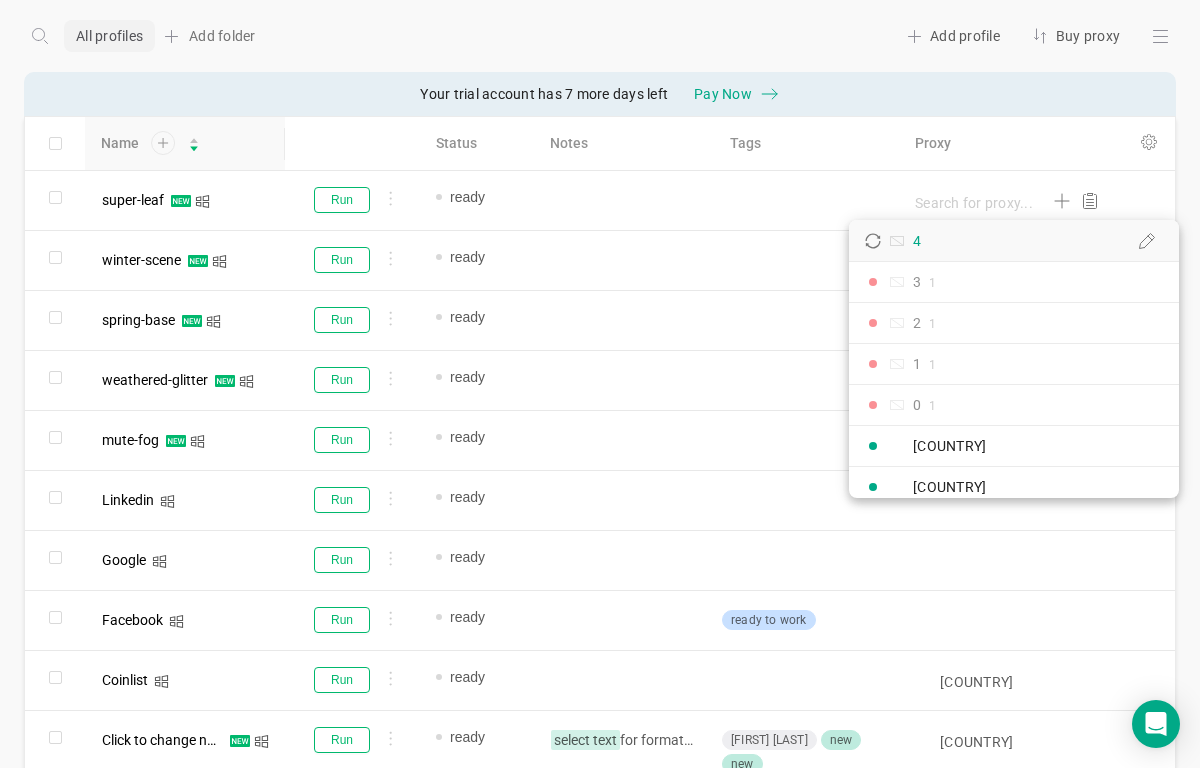 click on "4" at bounding box center (1014, 240) 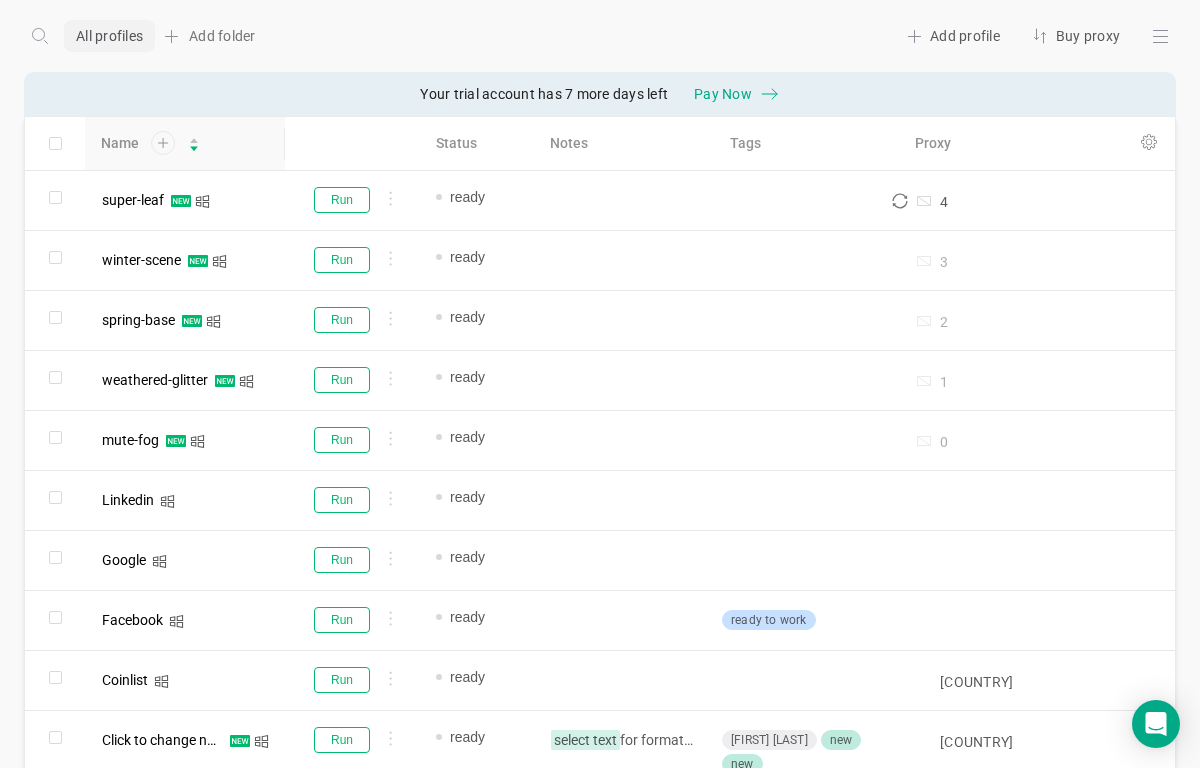 type on "4" 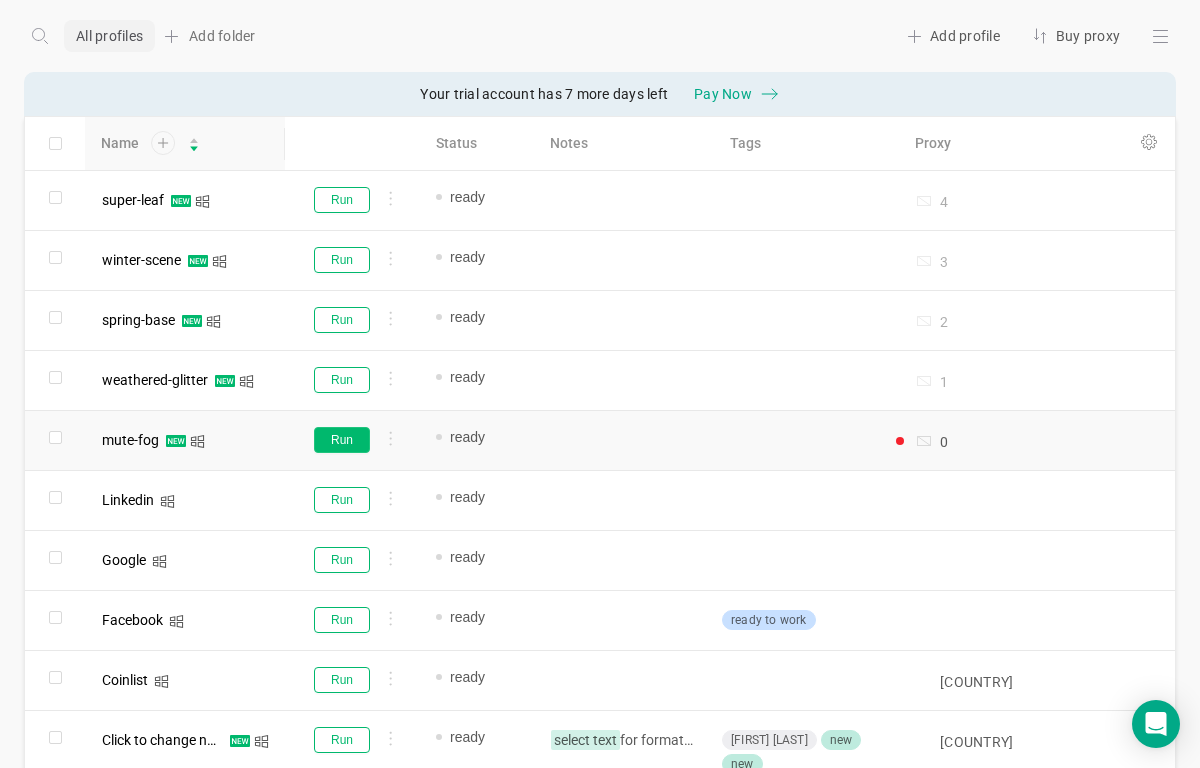 click on "Run" at bounding box center (342, 440) 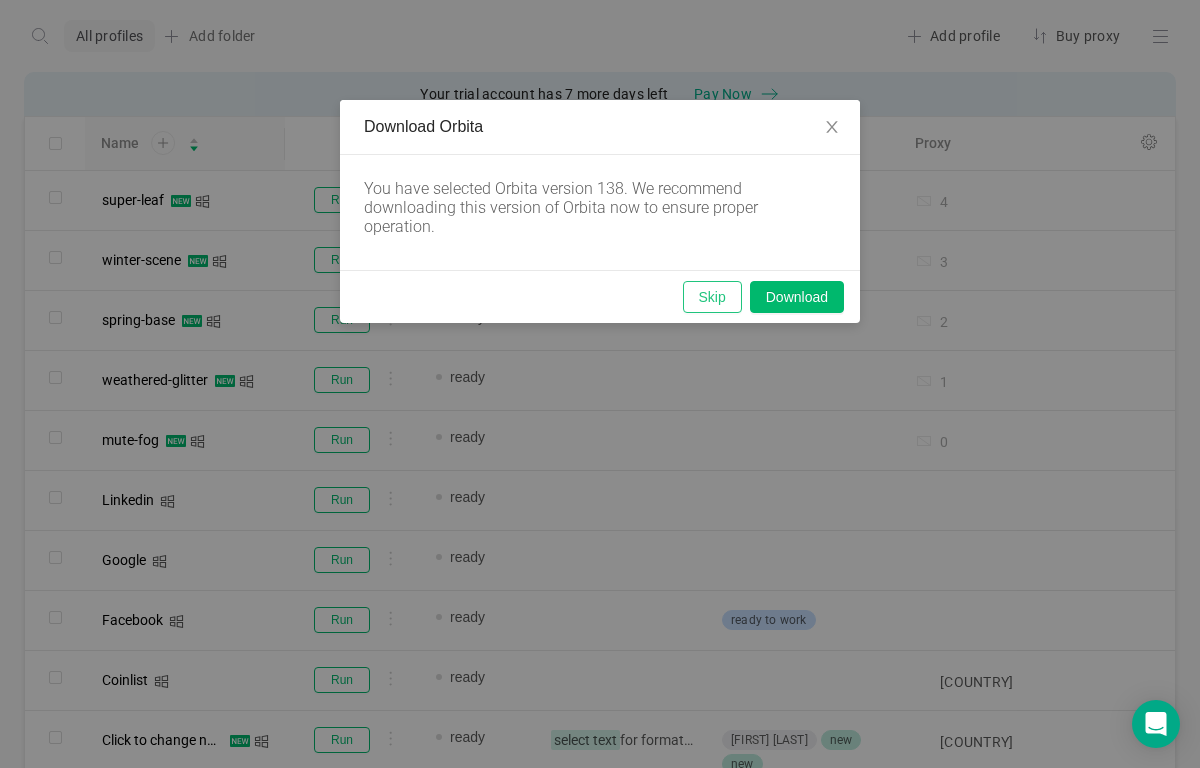 click on "Skip" at bounding box center [712, 297] 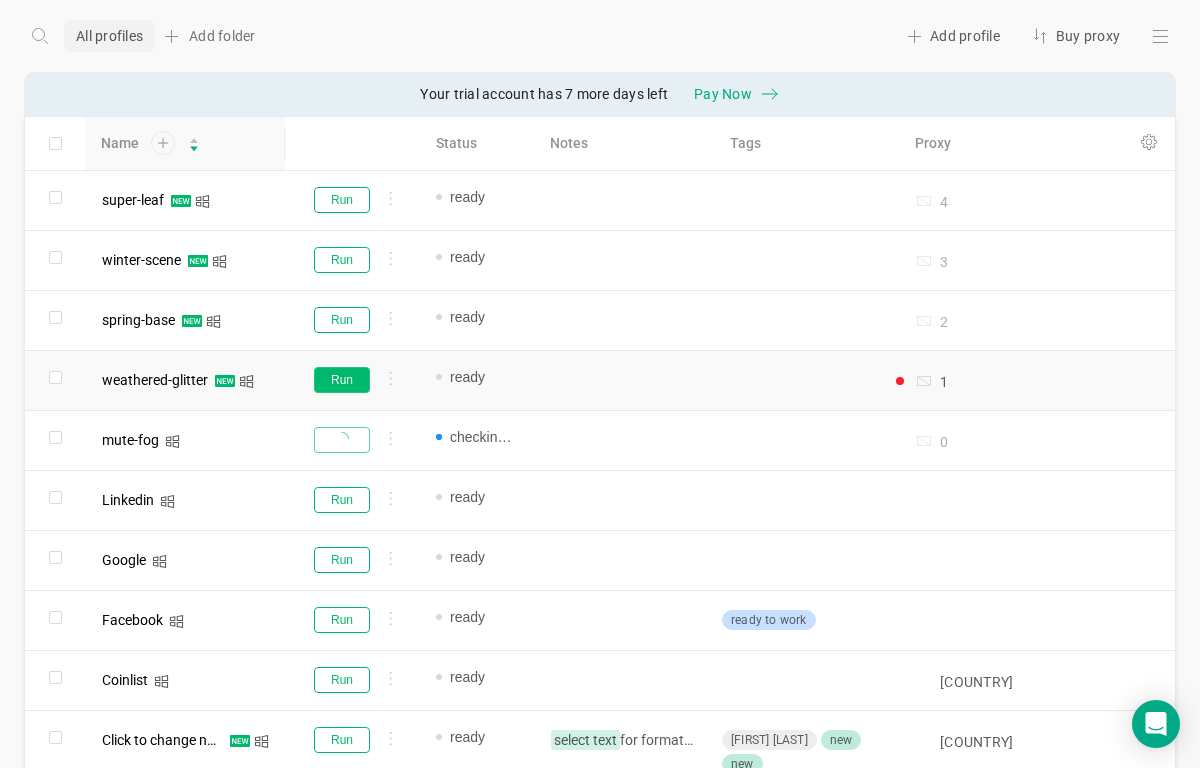 click on "Run" at bounding box center (342, 380) 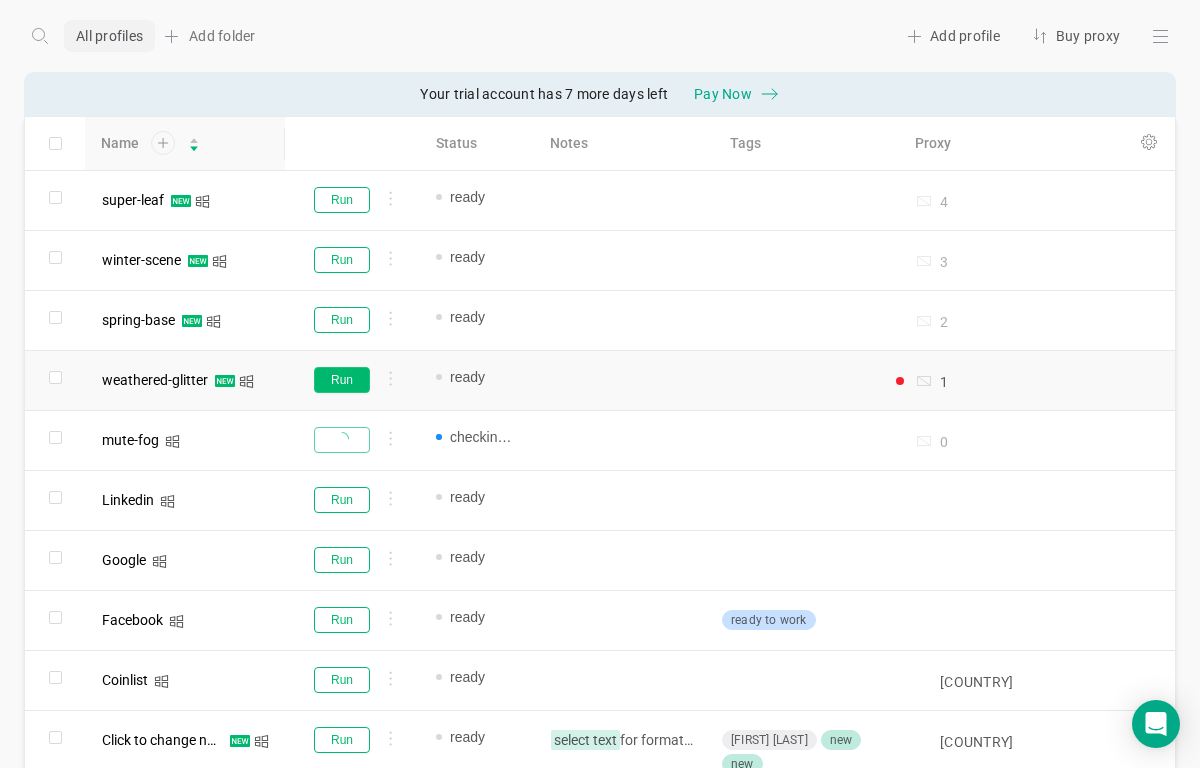 click at bounding box center [0, 0] 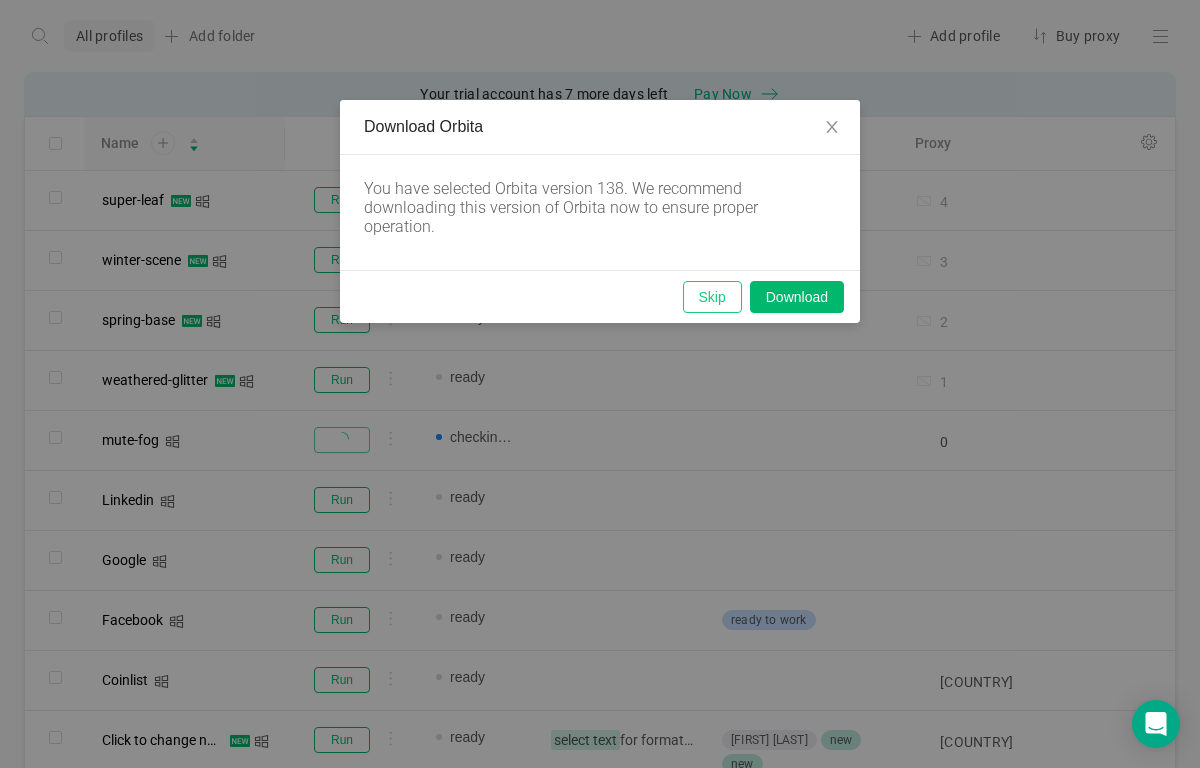 click on "Skip" at bounding box center [712, 297] 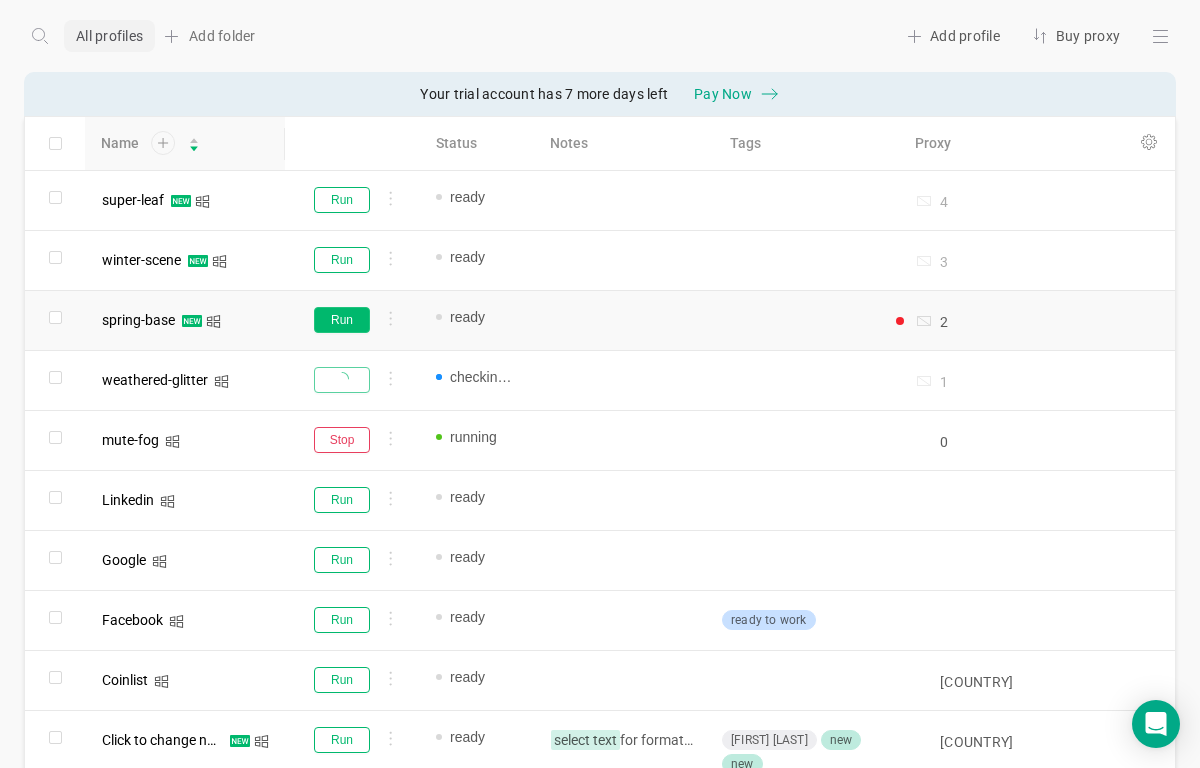 click on "Run" at bounding box center (342, 320) 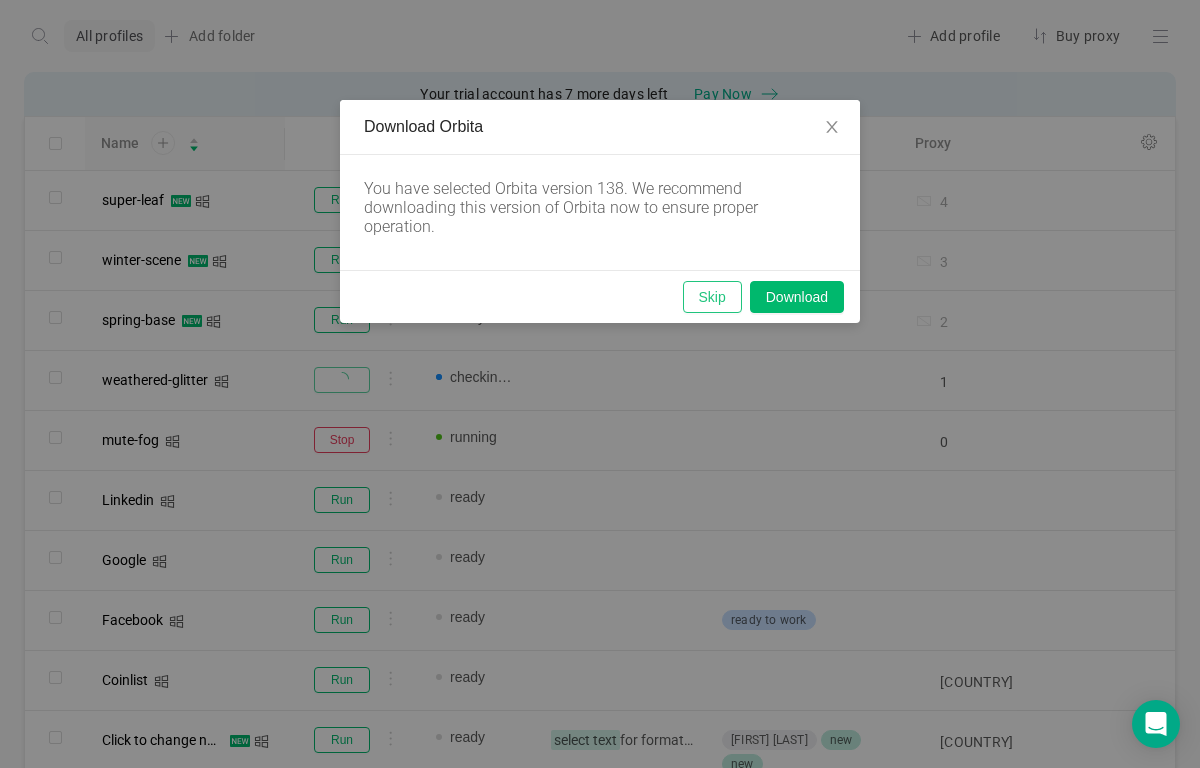 drag, startPoint x: 706, startPoint y: 309, endPoint x: 691, endPoint y: 309, distance: 15 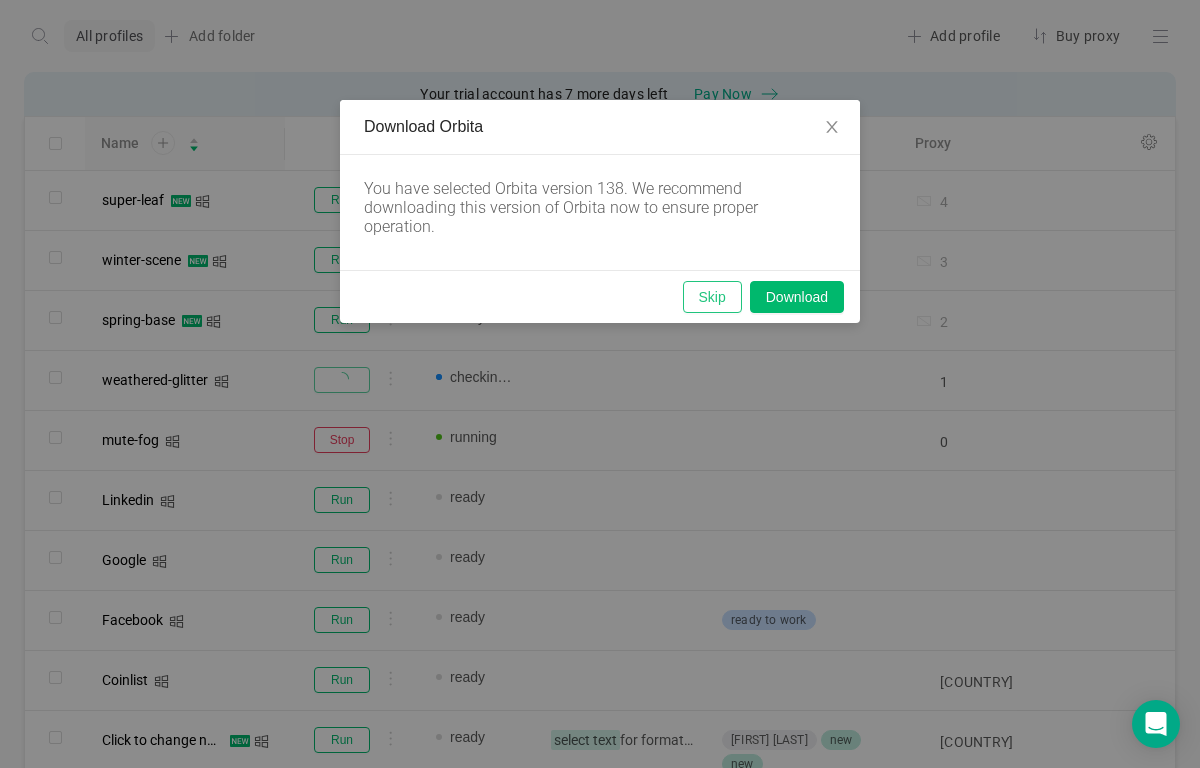 click on "Skip" at bounding box center [712, 297] 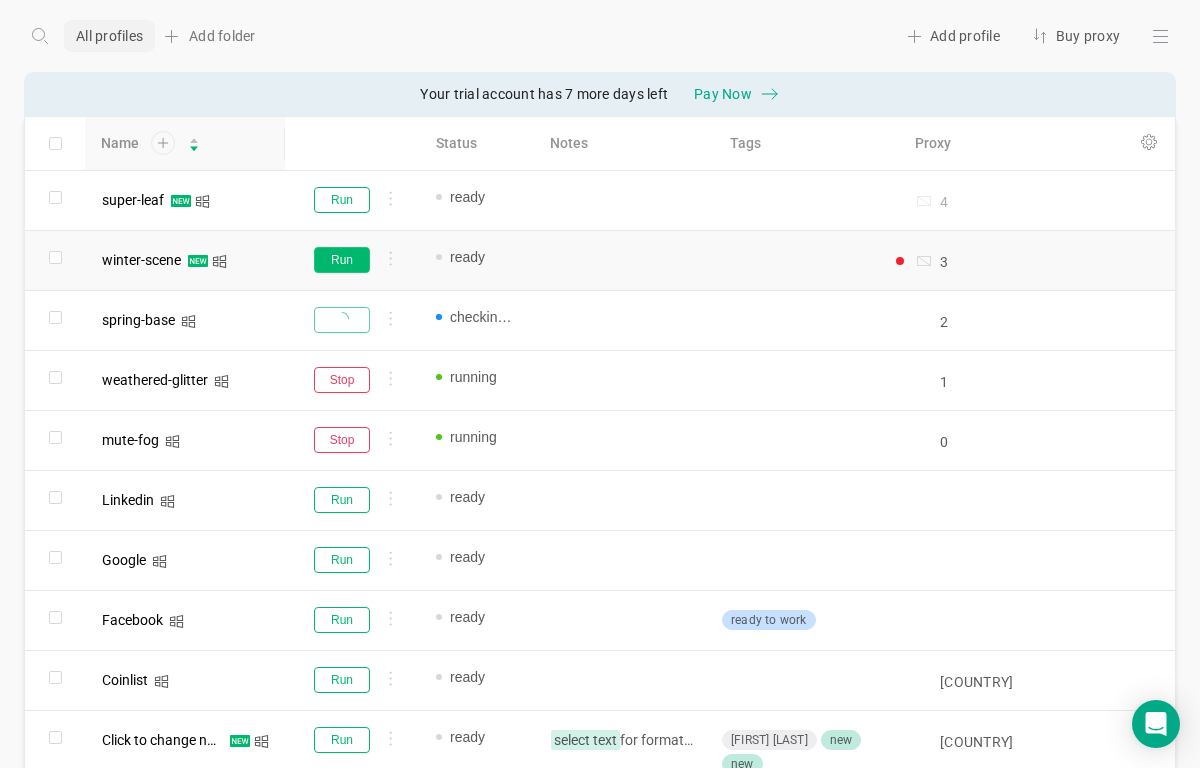 click on "Run" at bounding box center [342, 260] 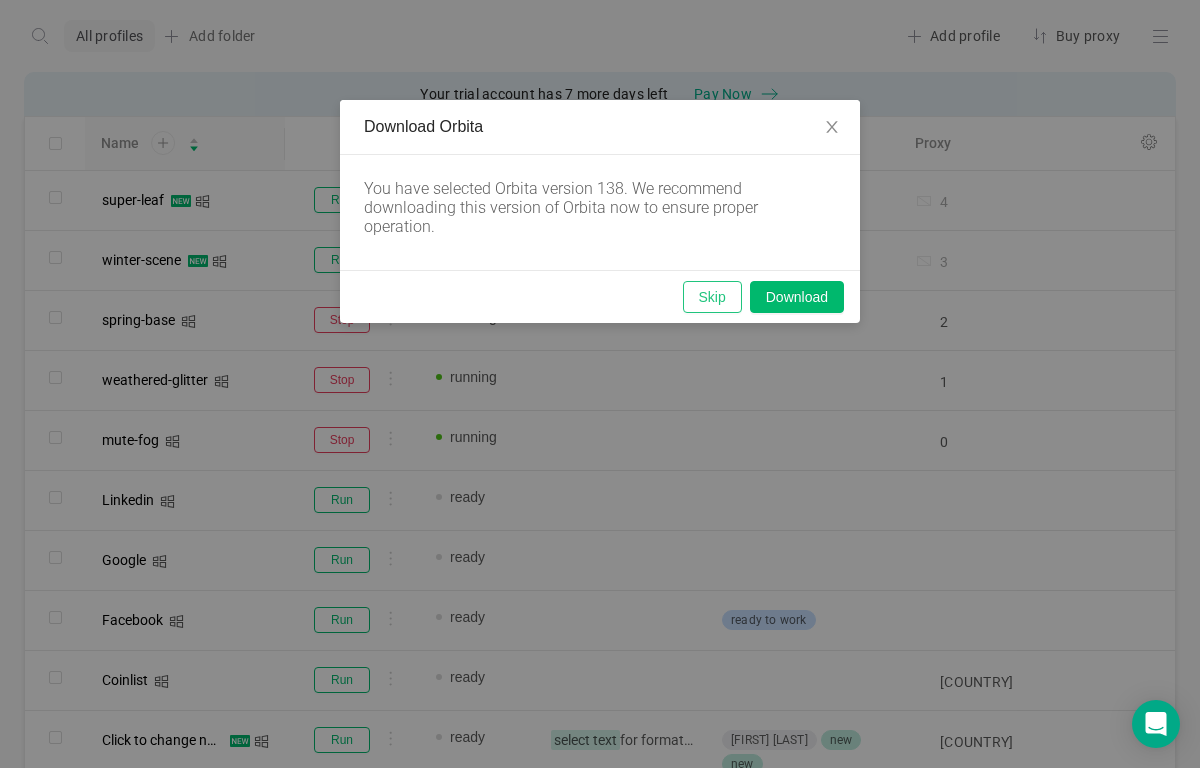 click on "Skip" at bounding box center (712, 297) 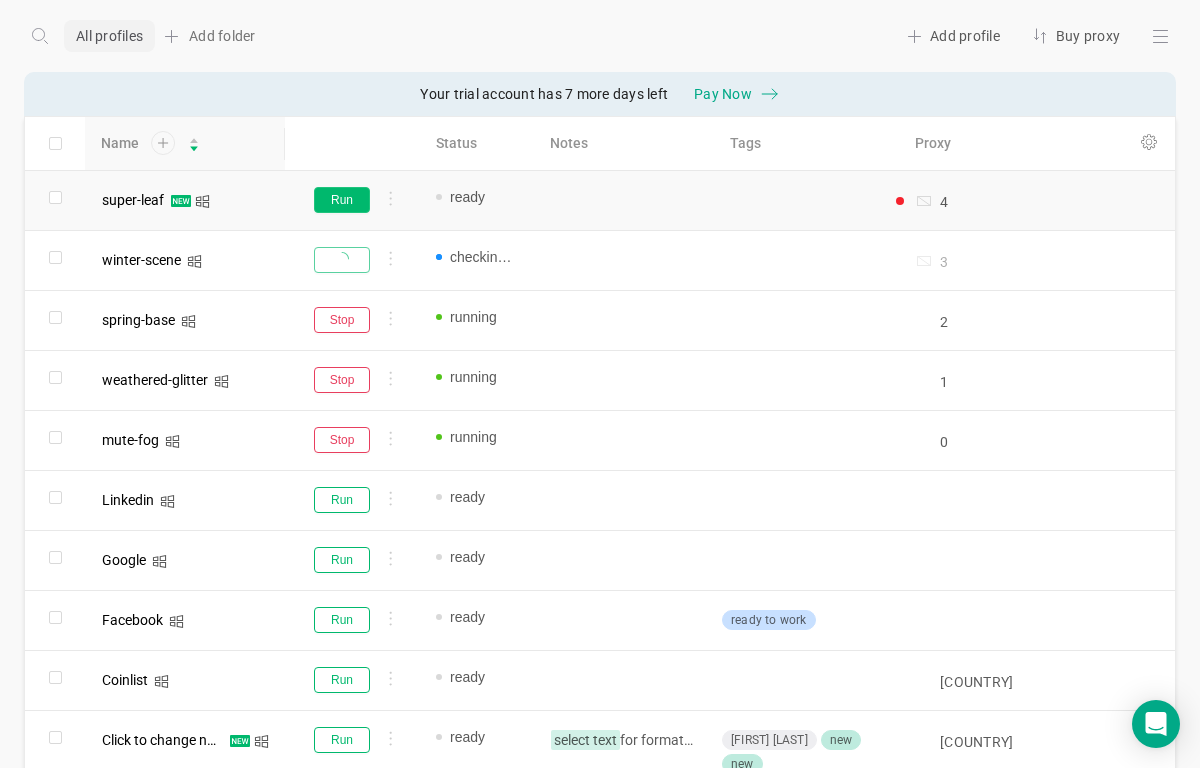 click on "Run" at bounding box center [342, 200] 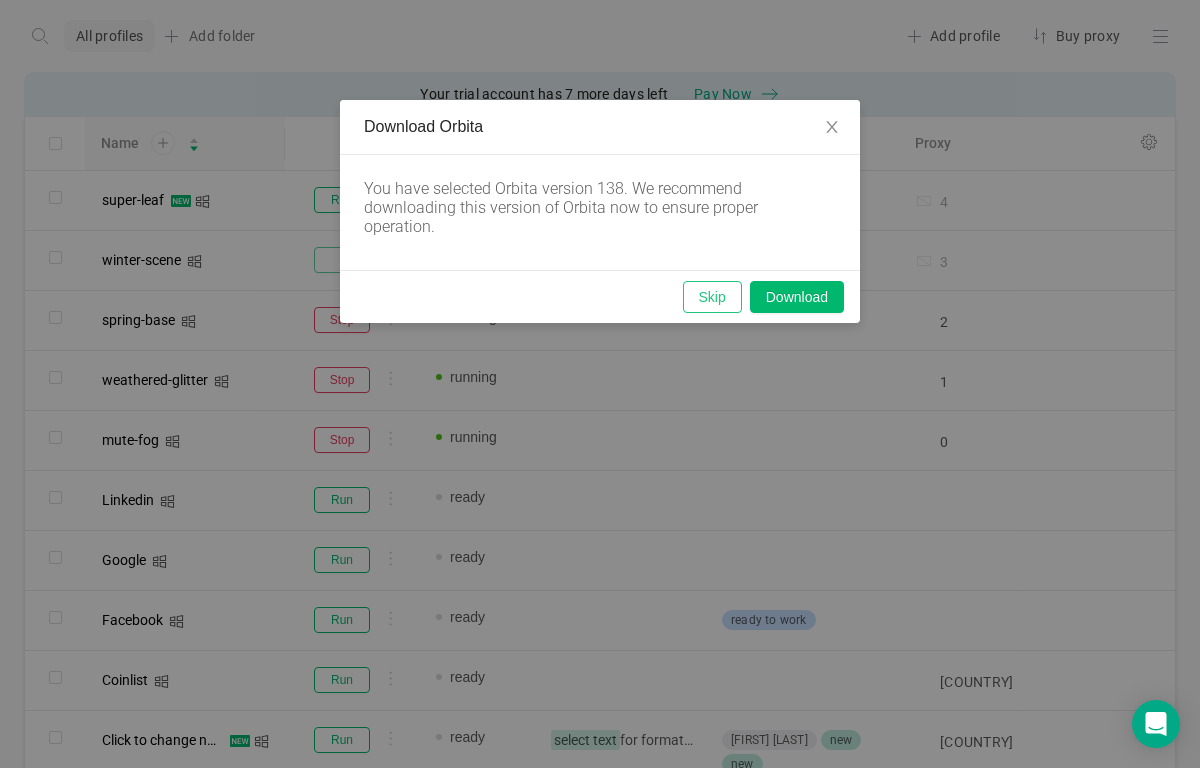 click on "Skip" at bounding box center [712, 297] 